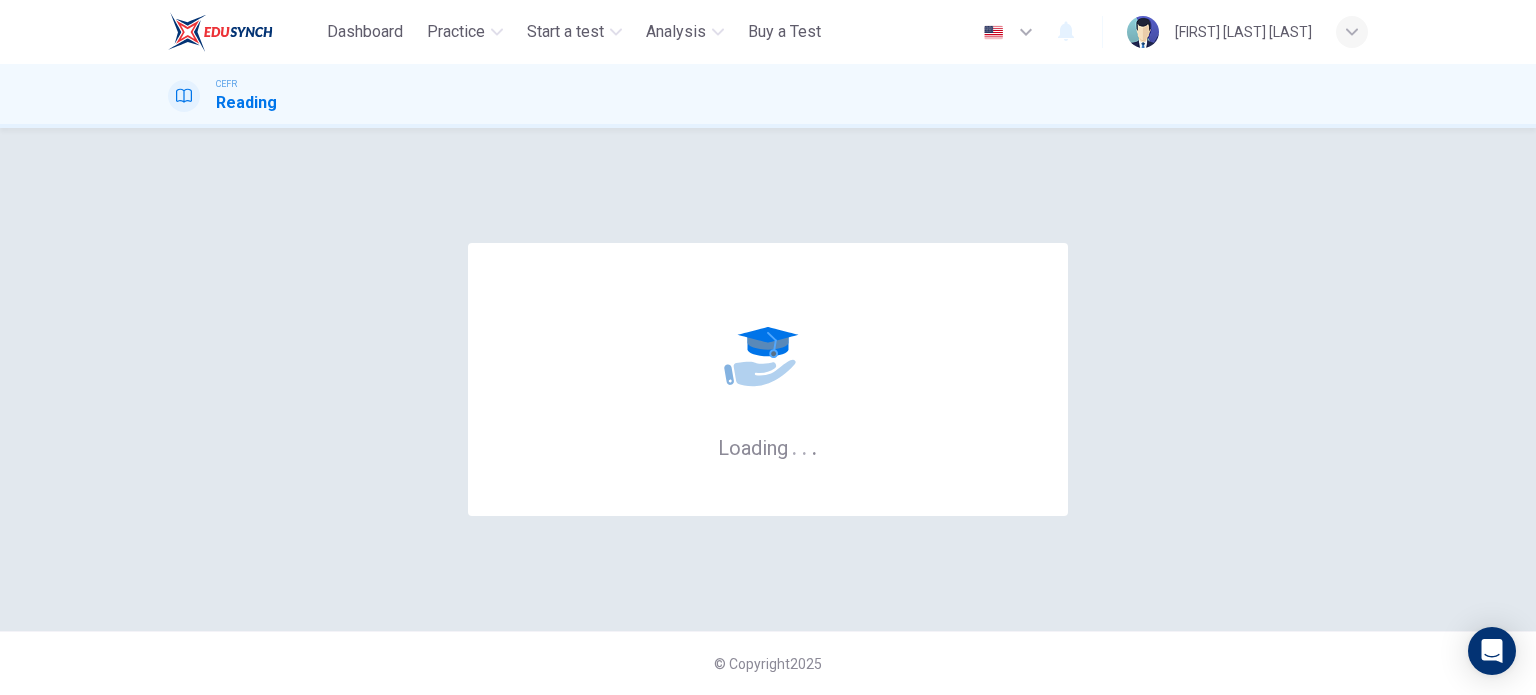 scroll, scrollTop: 0, scrollLeft: 0, axis: both 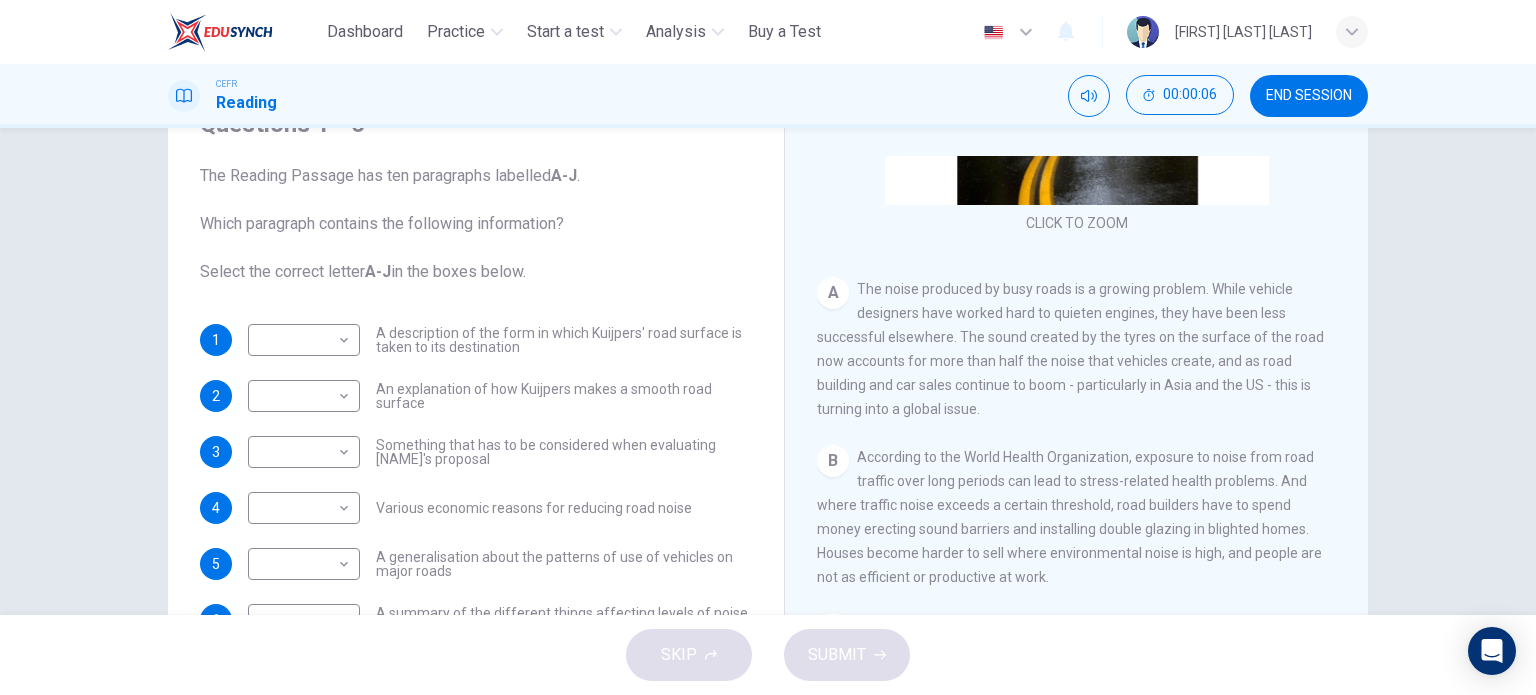 click on "END SESSION" at bounding box center [1309, 96] 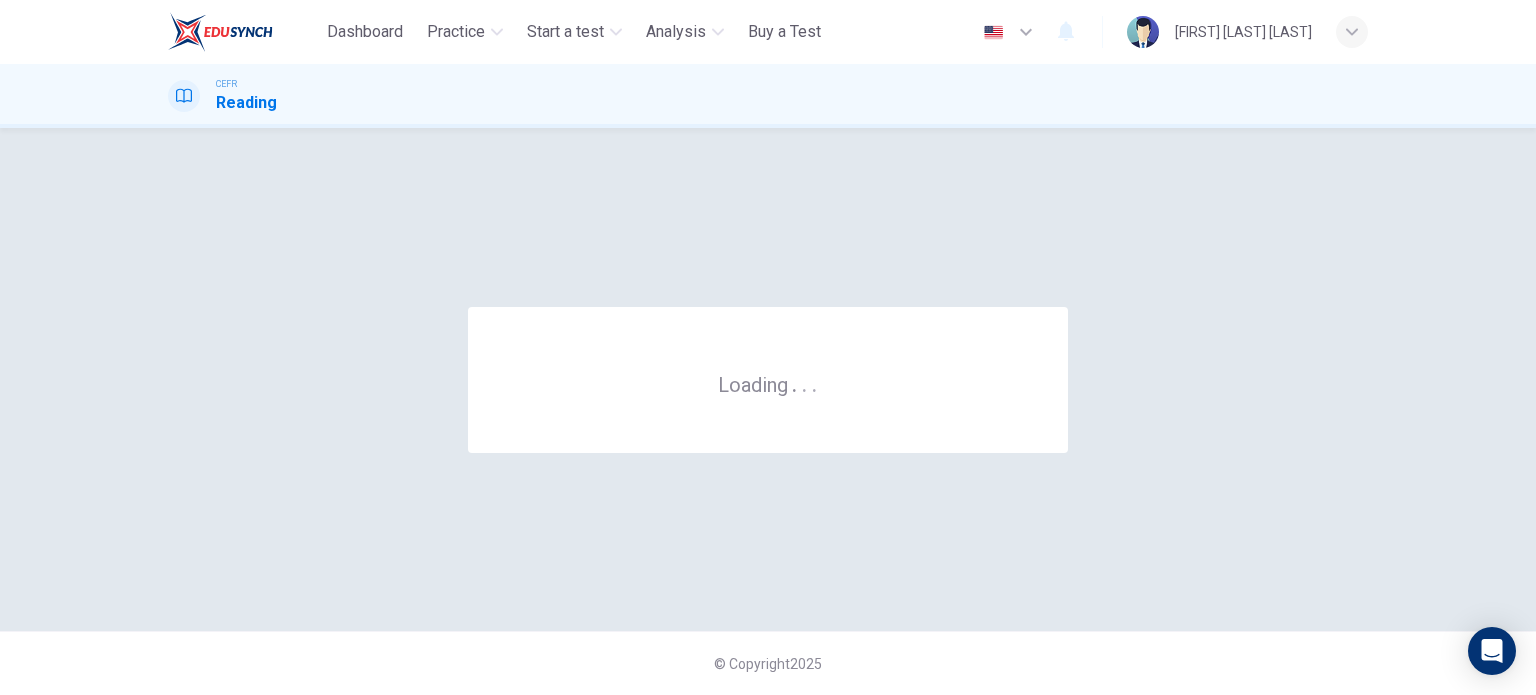 scroll, scrollTop: 0, scrollLeft: 0, axis: both 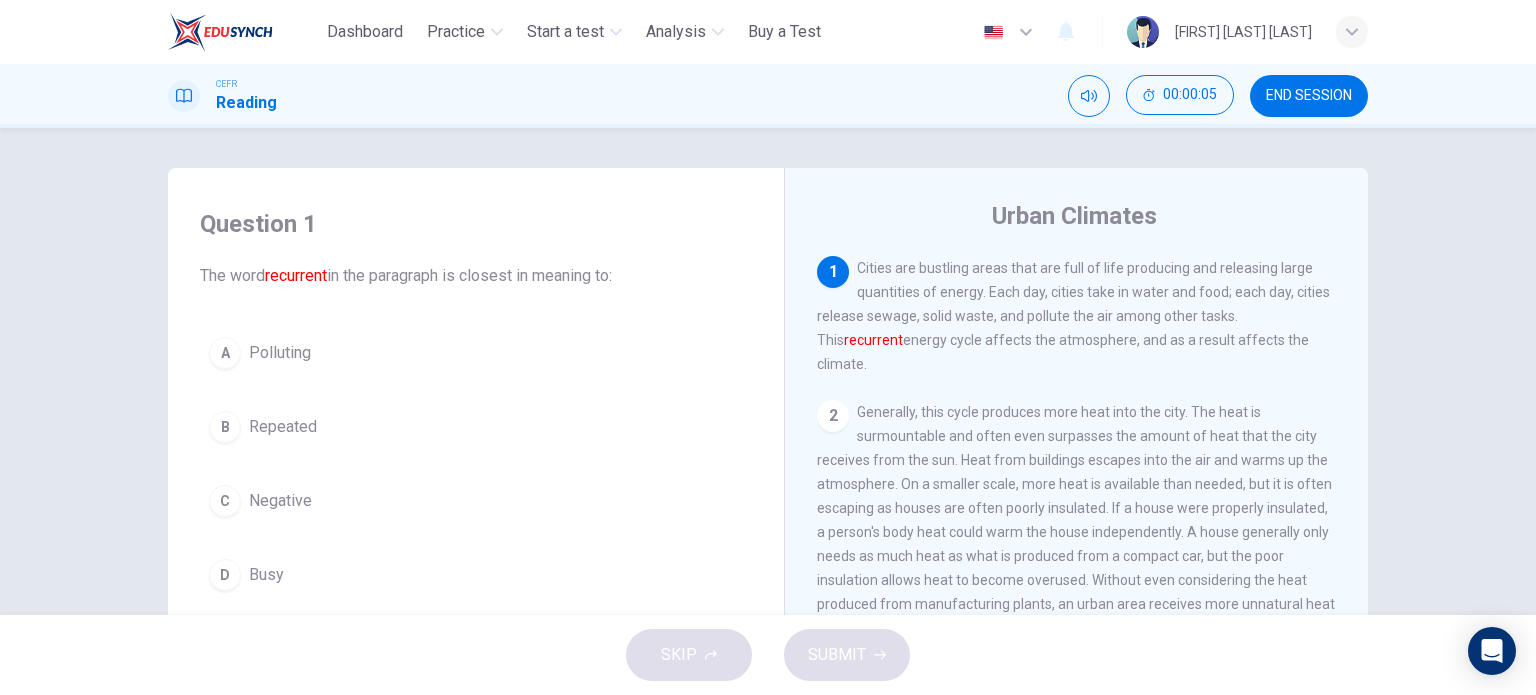click on "END SESSION" at bounding box center [1309, 96] 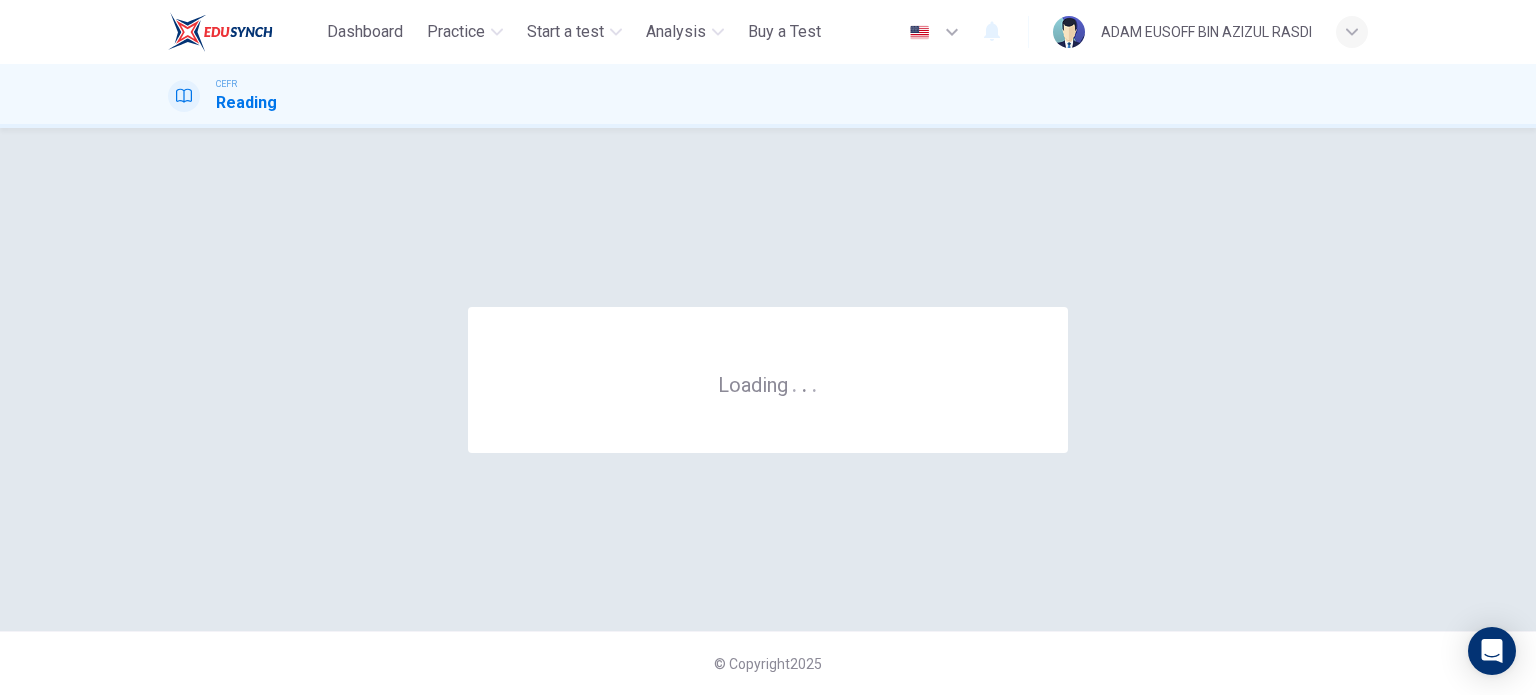 scroll, scrollTop: 0, scrollLeft: 0, axis: both 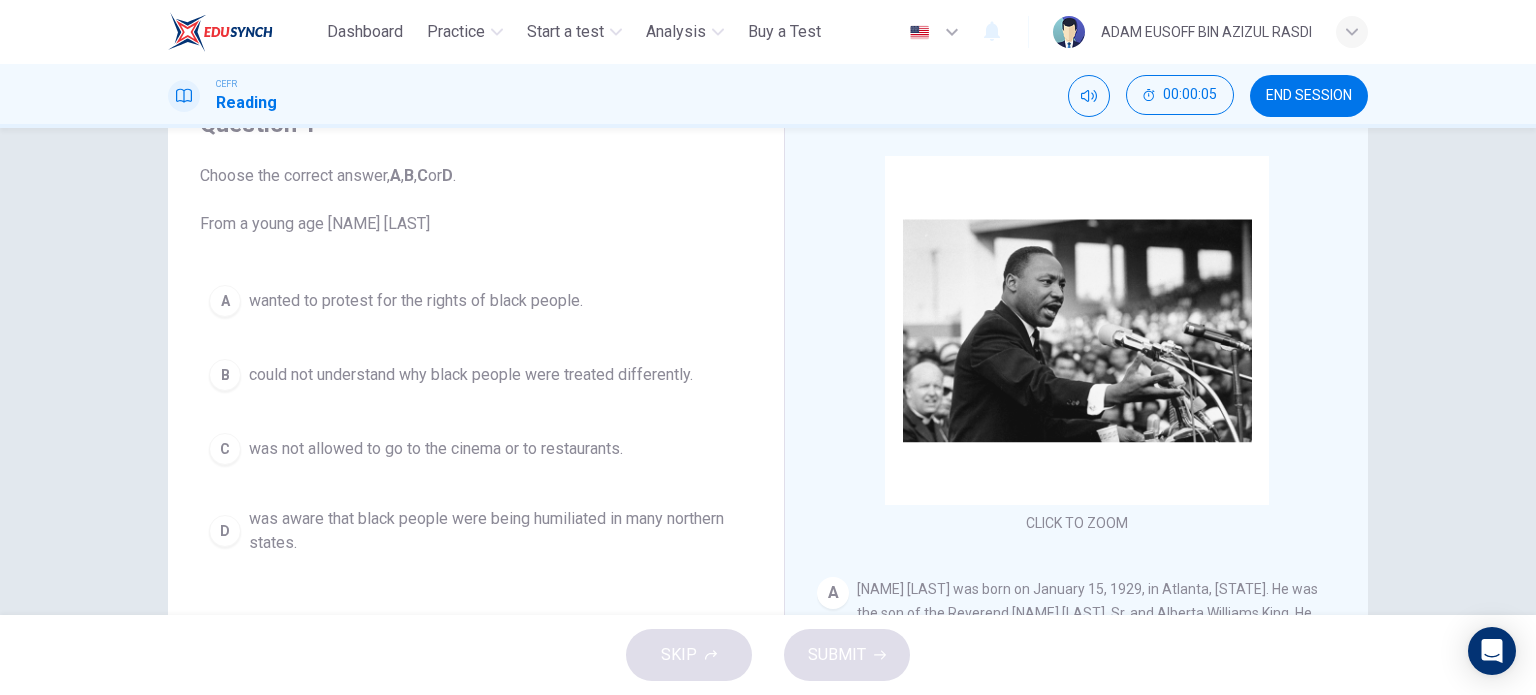 click on "00:00:05 END SESSION" at bounding box center (1218, 96) 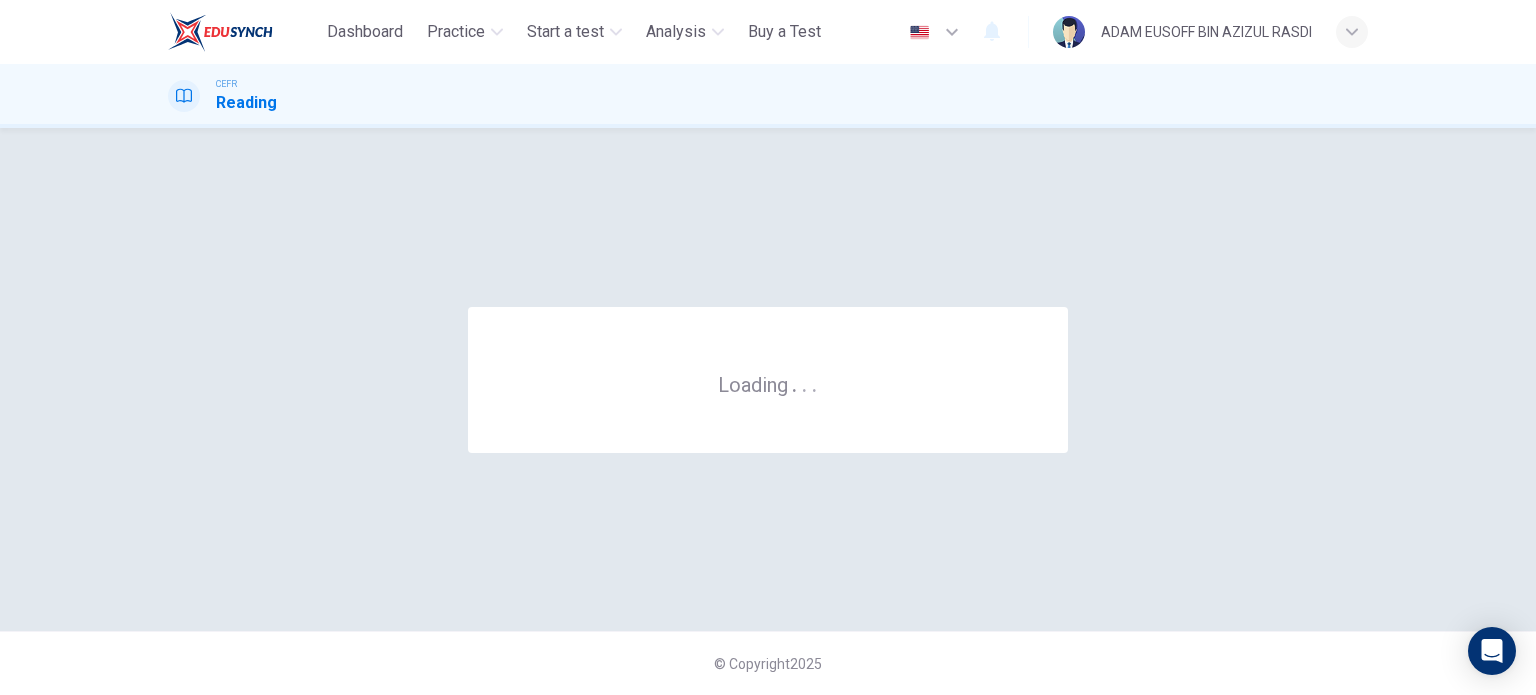scroll, scrollTop: 0, scrollLeft: 0, axis: both 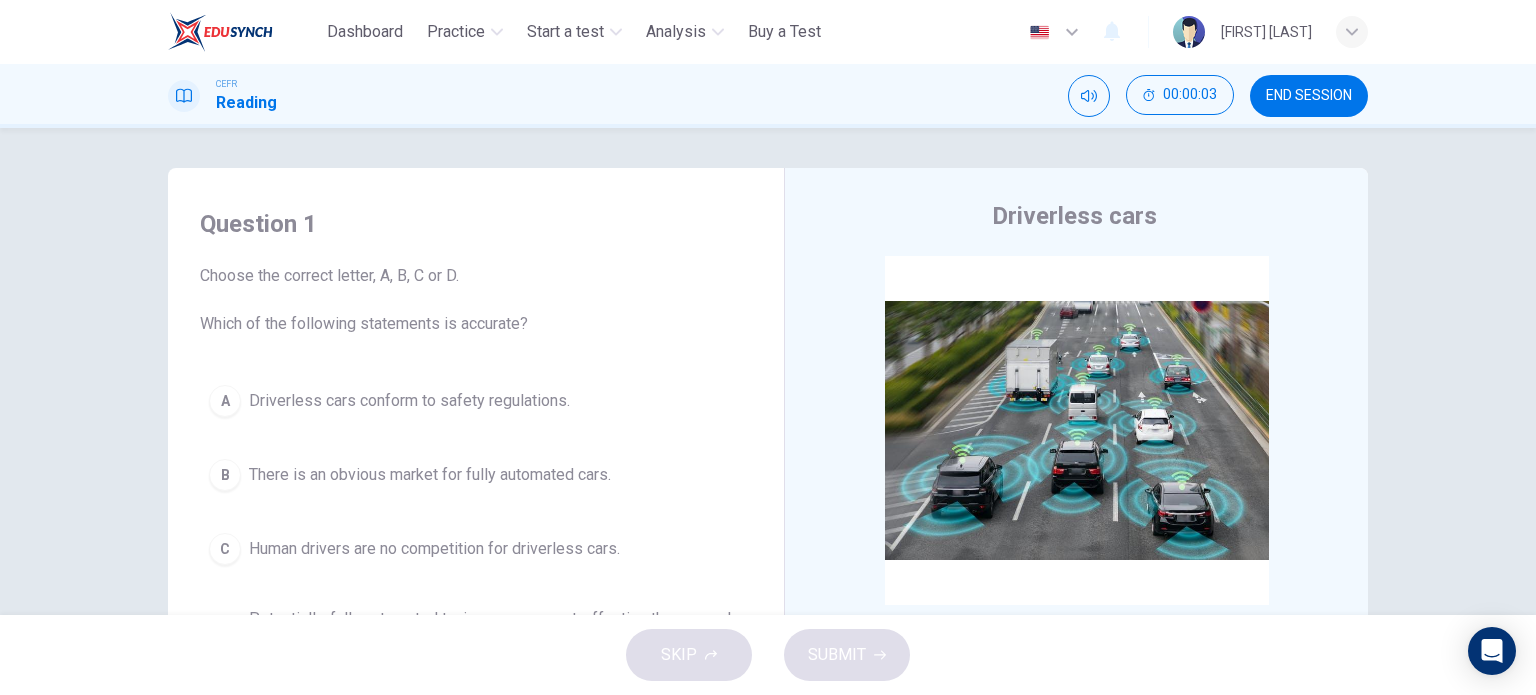 click on "END SESSION" at bounding box center [1309, 96] 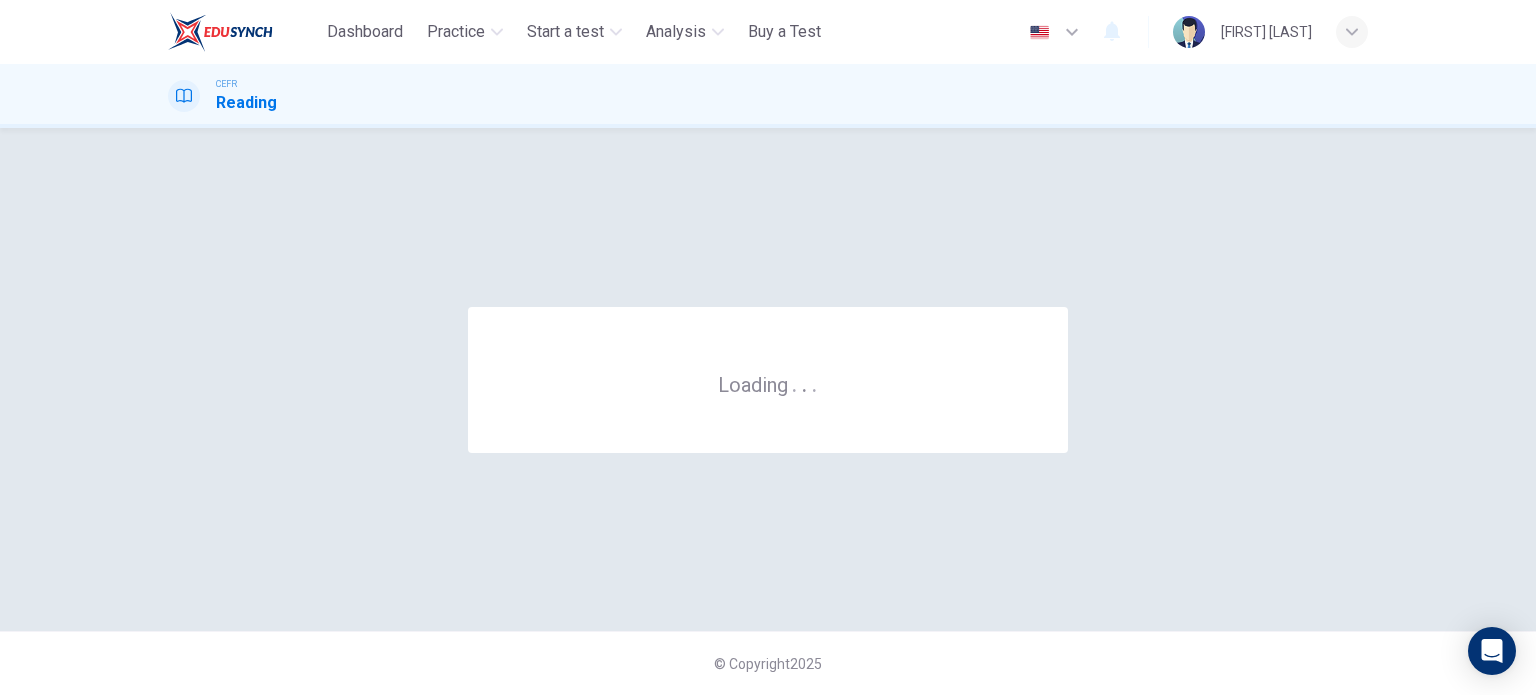 scroll, scrollTop: 0, scrollLeft: 0, axis: both 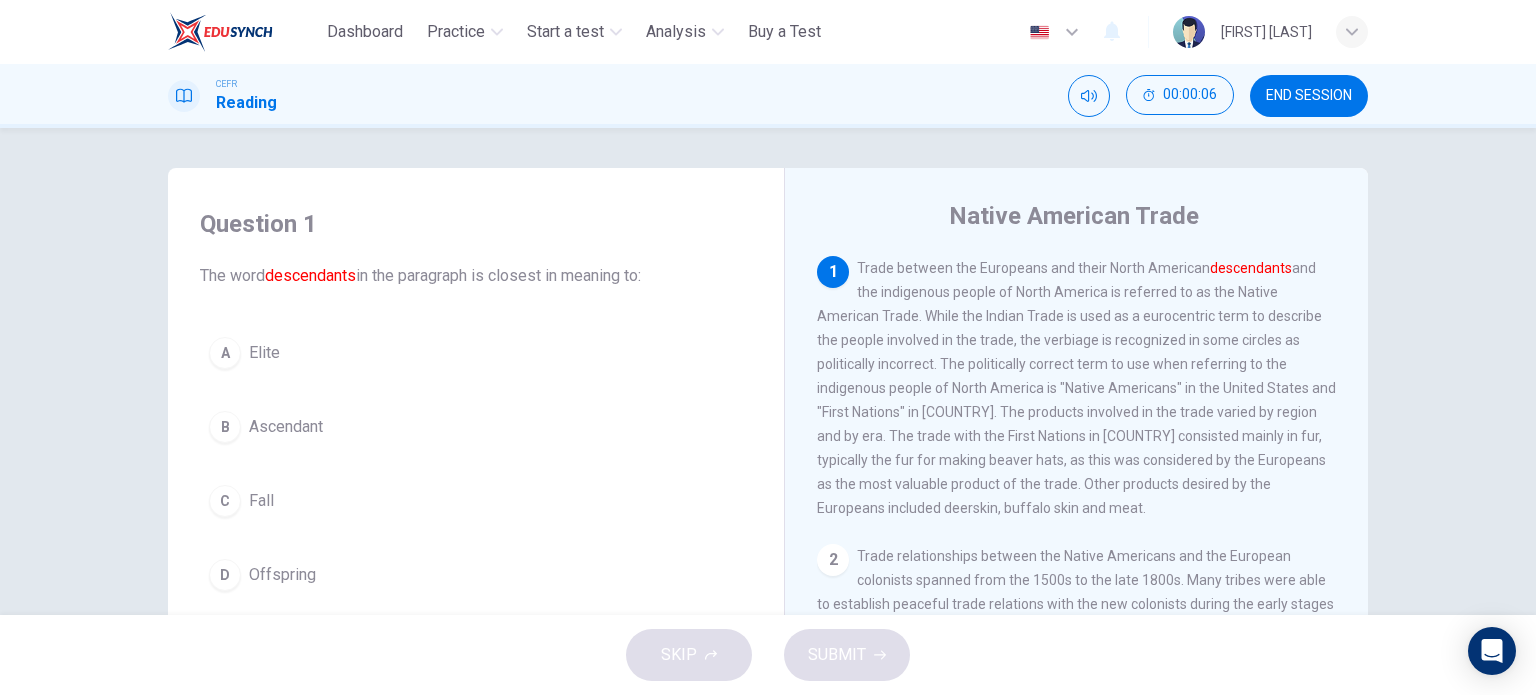 drag, startPoint x: 1288, startPoint y: 103, endPoint x: 880, endPoint y: 98, distance: 408.03064 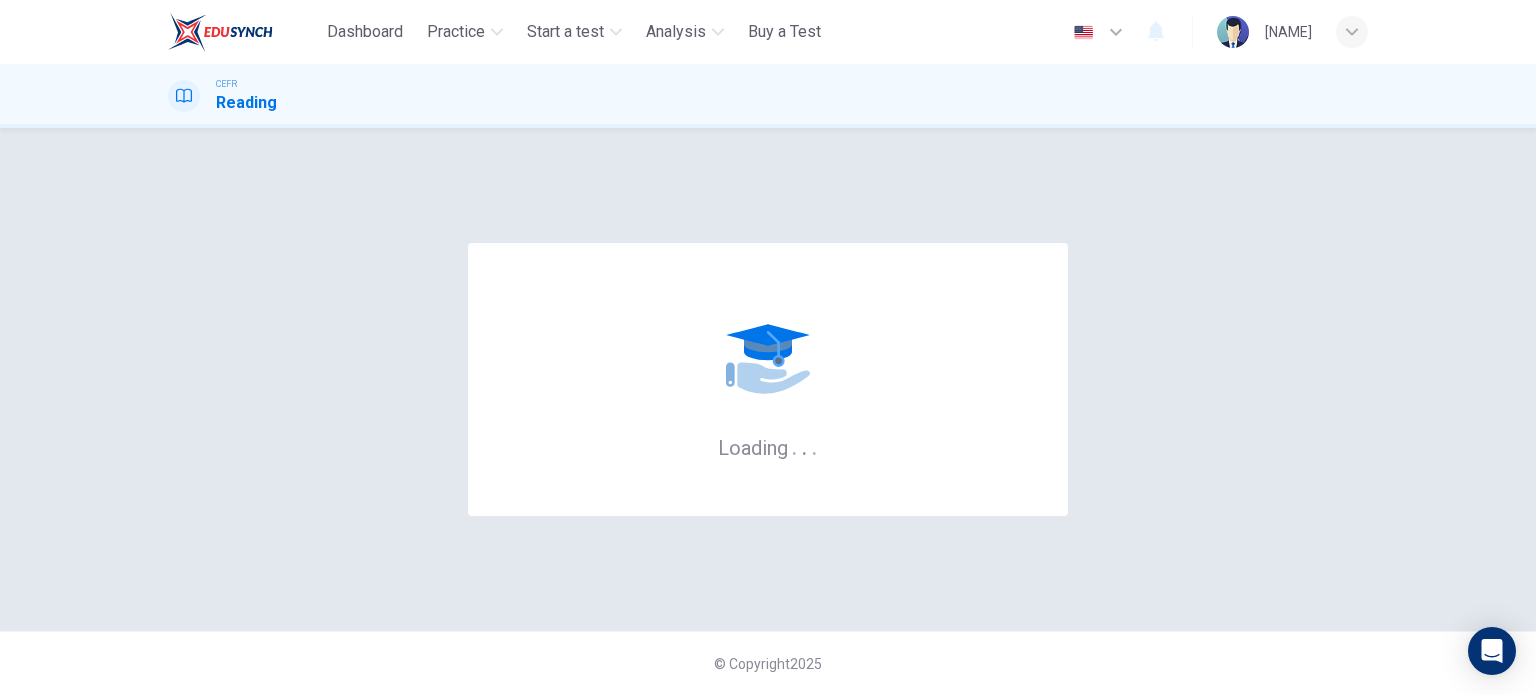 scroll, scrollTop: 0, scrollLeft: 0, axis: both 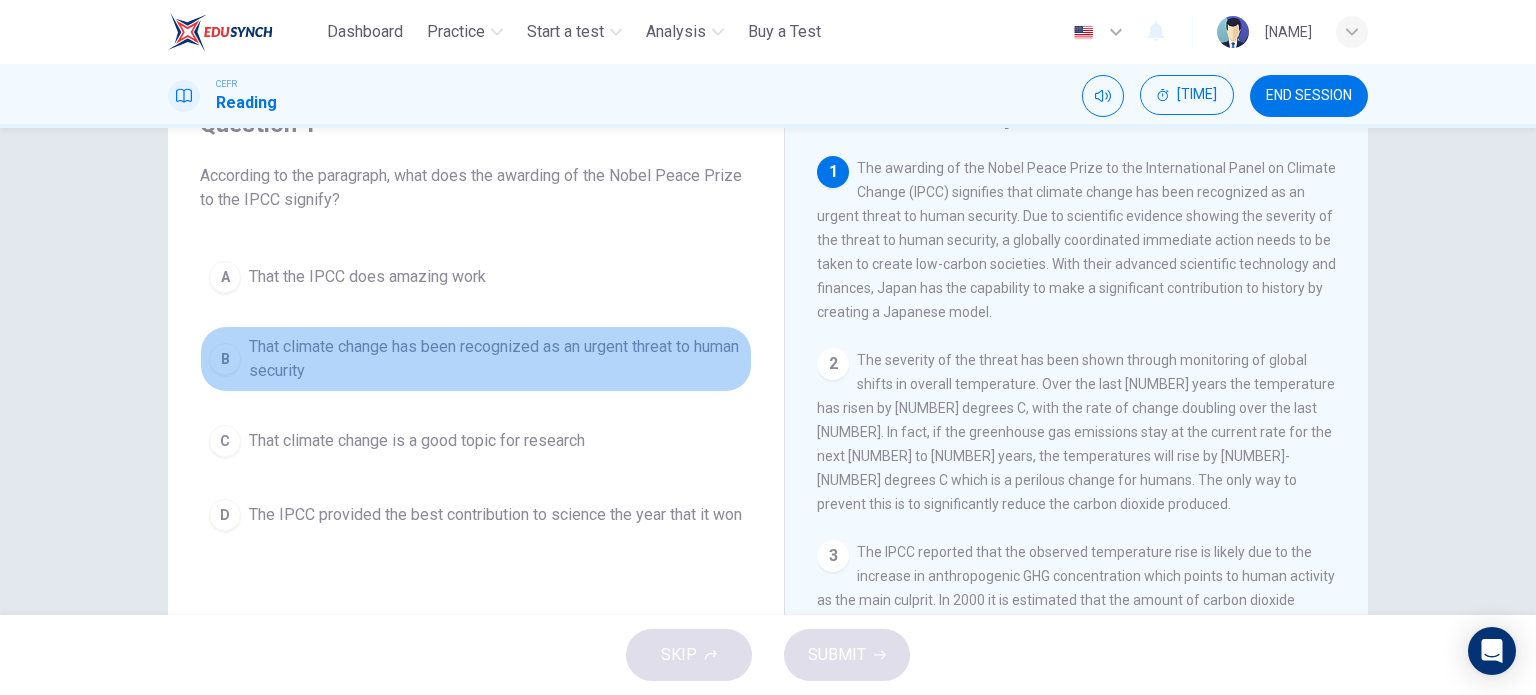 click on "That climate change has been recognized as an urgent threat to human security" at bounding box center [367, 277] 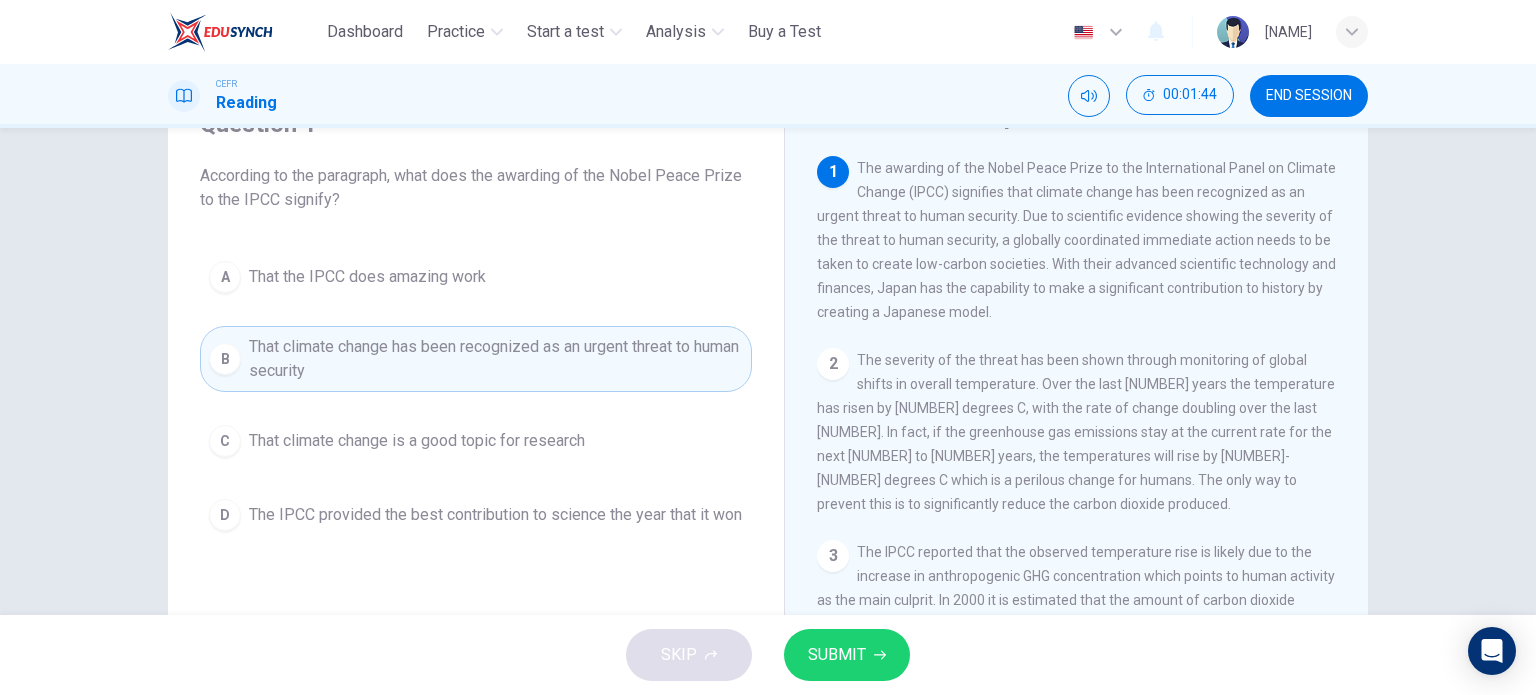 click on "SUBMIT" at bounding box center (847, 655) 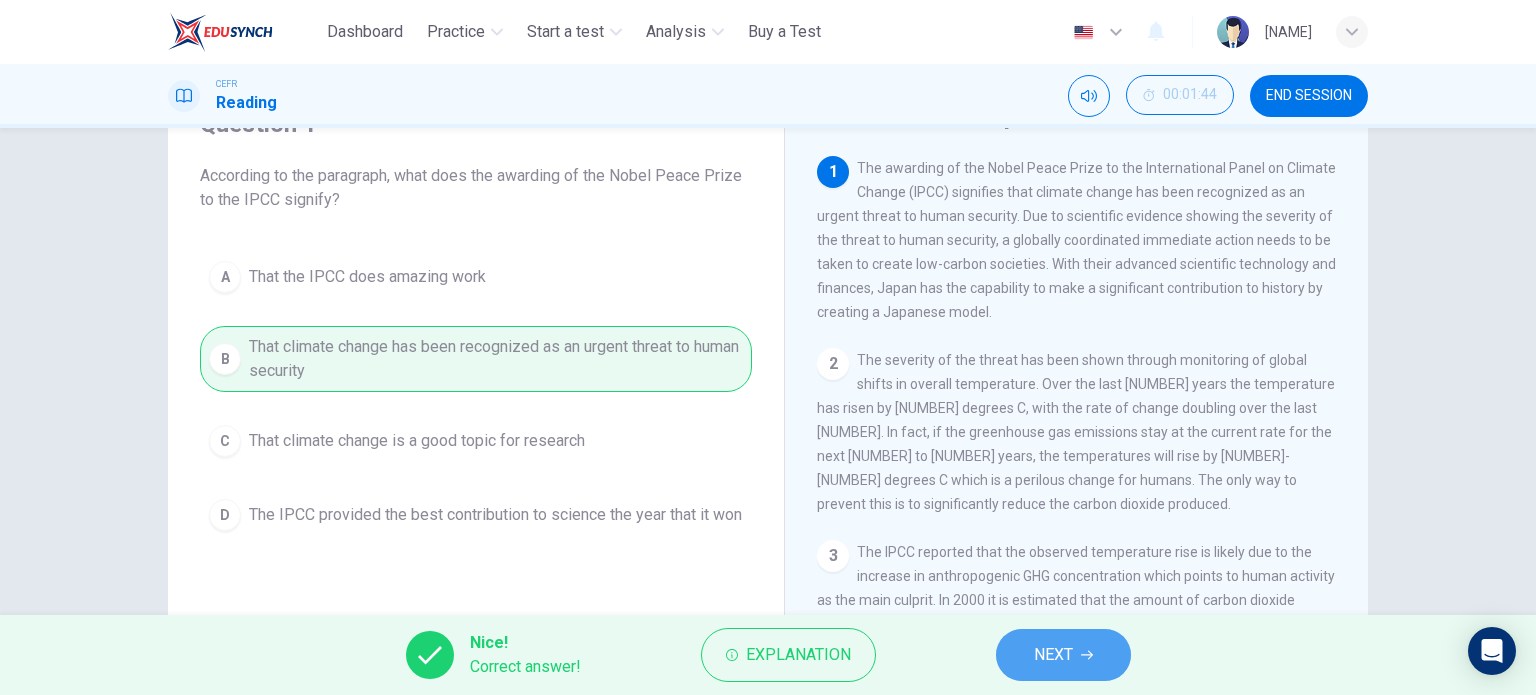 click on "NEXT" at bounding box center (1063, 655) 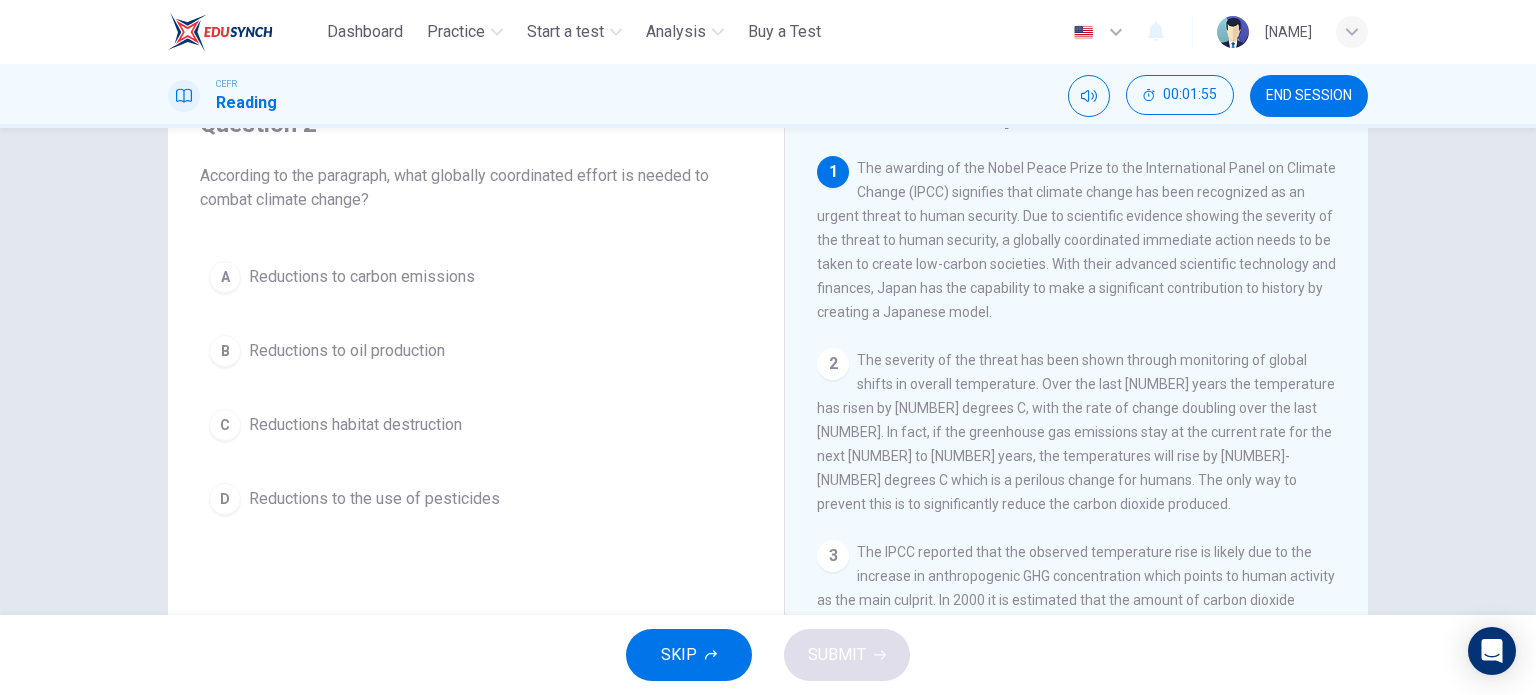 click on "Reductions to carbon emissions" at bounding box center (362, 277) 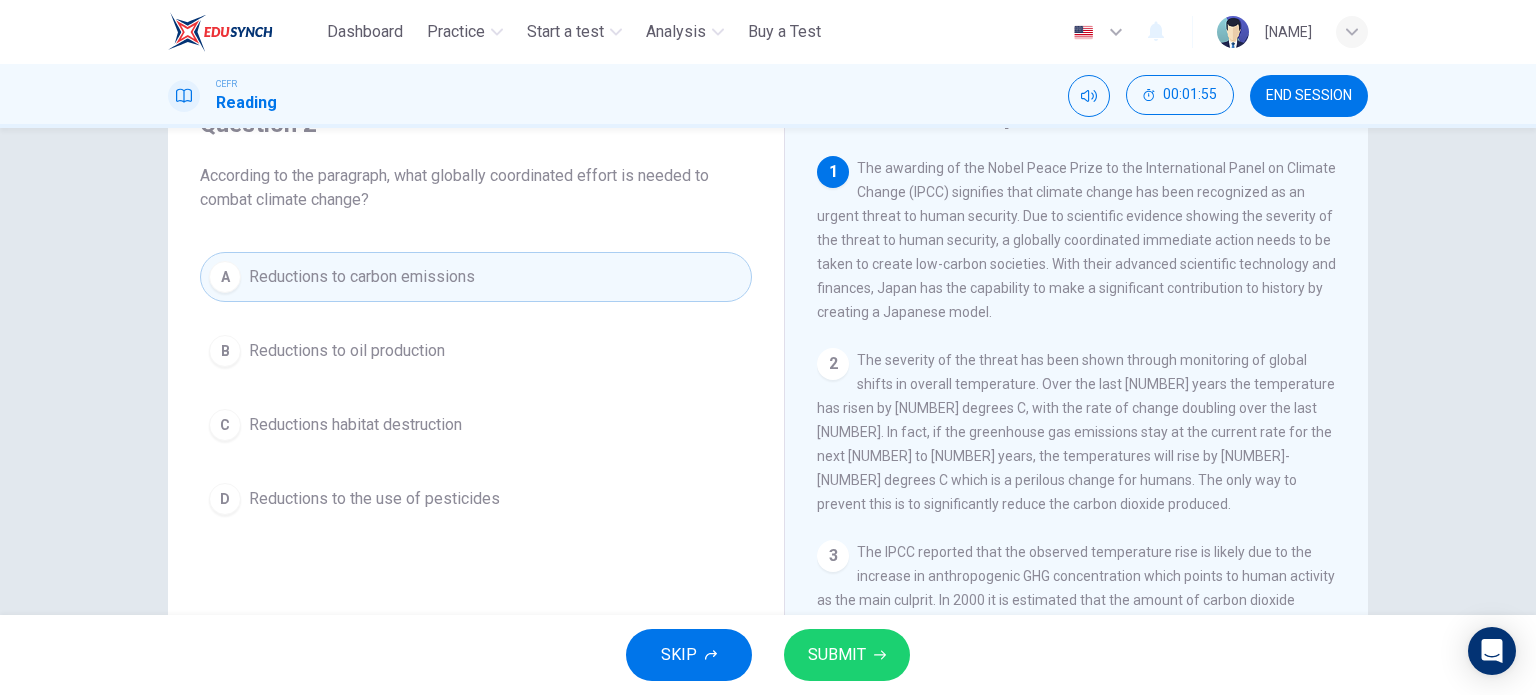 click on "SUBMIT" at bounding box center [837, 655] 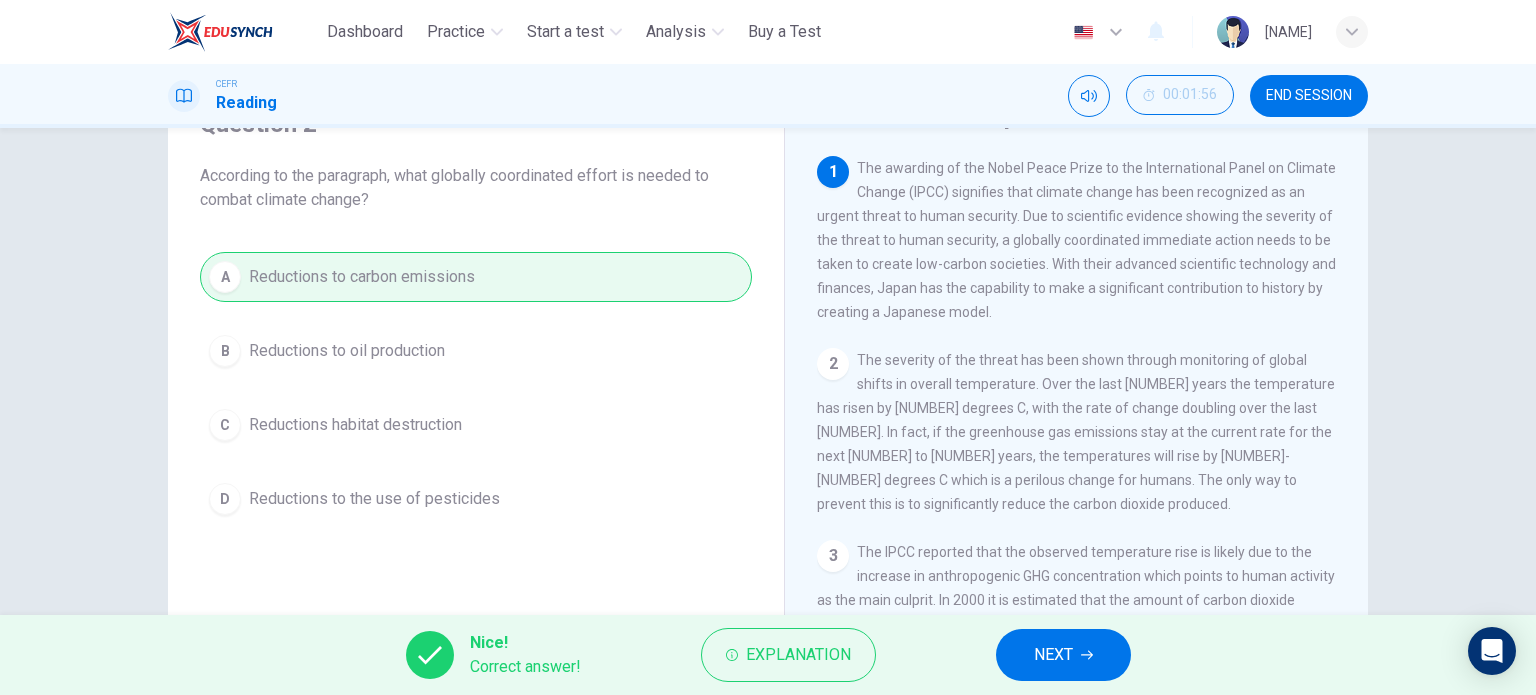 click on "NEXT" at bounding box center [1063, 655] 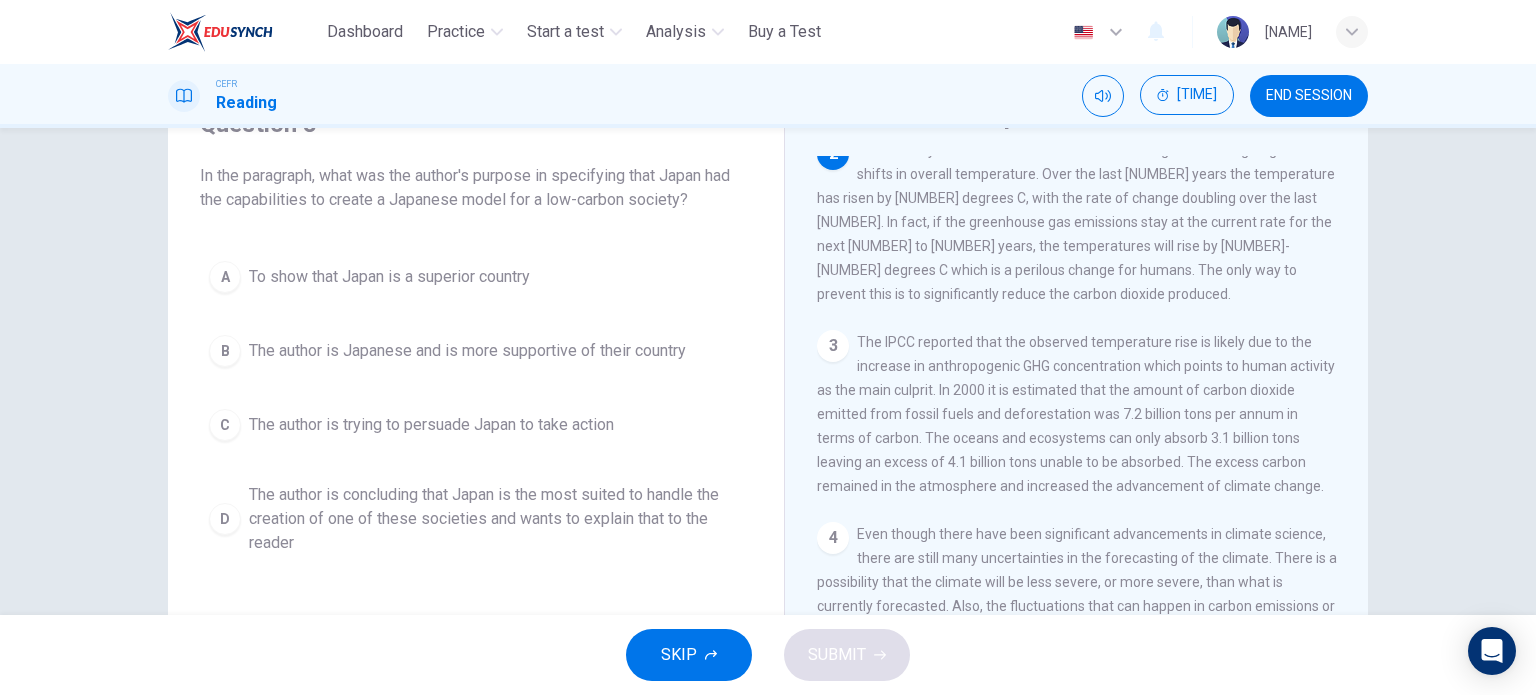 scroll, scrollTop: 200, scrollLeft: 0, axis: vertical 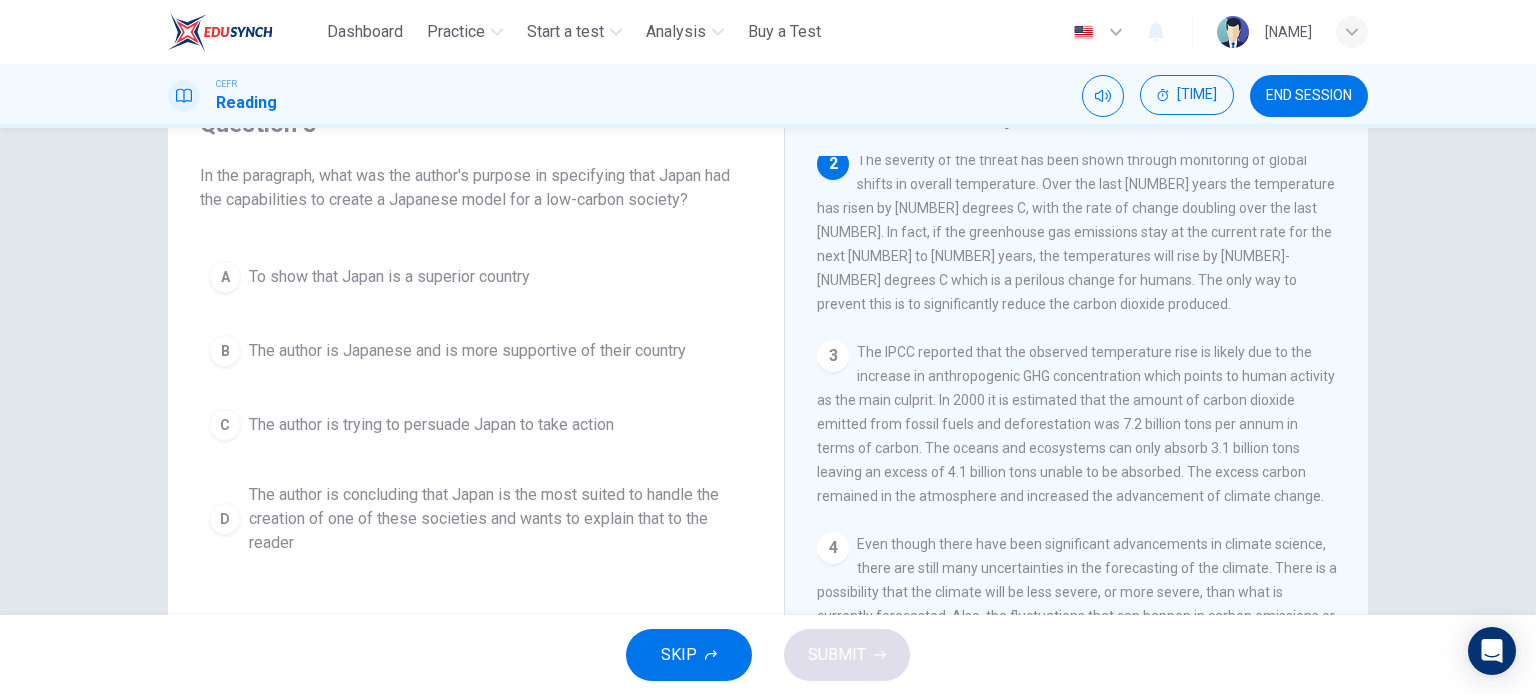 click on "The author is concluding that Japan is the most suited to handle the creation of one of these societies and wants to explain that to the reader" at bounding box center [389, 277] 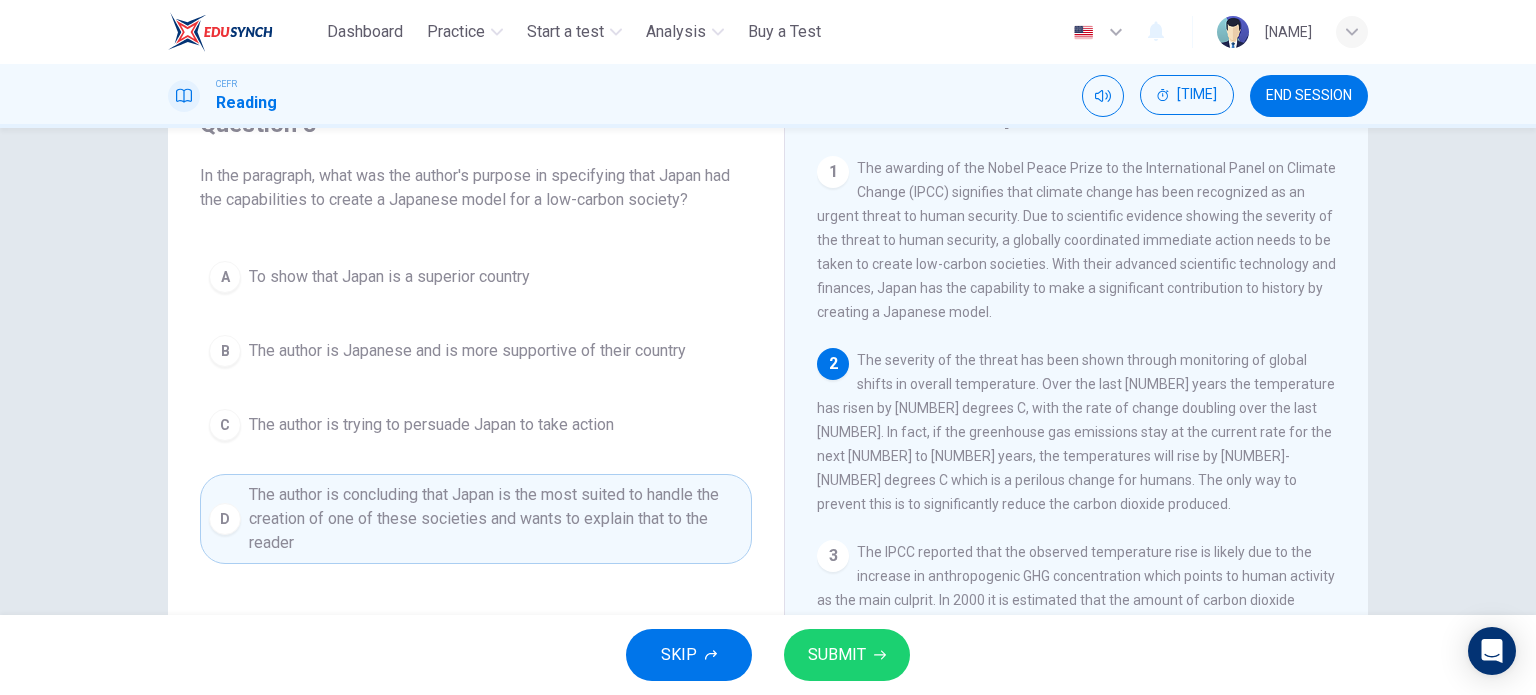 scroll, scrollTop: 0, scrollLeft: 0, axis: both 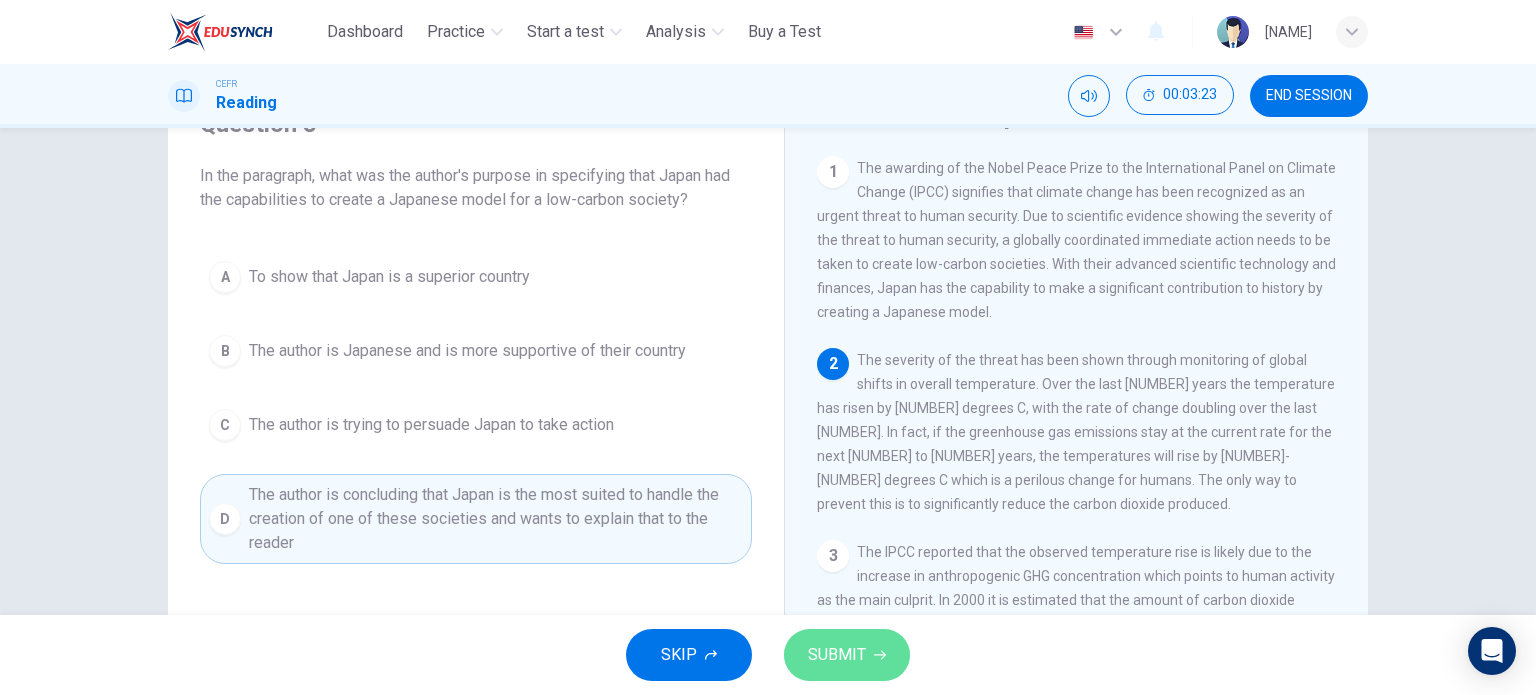 click on "SUBMIT" at bounding box center [837, 655] 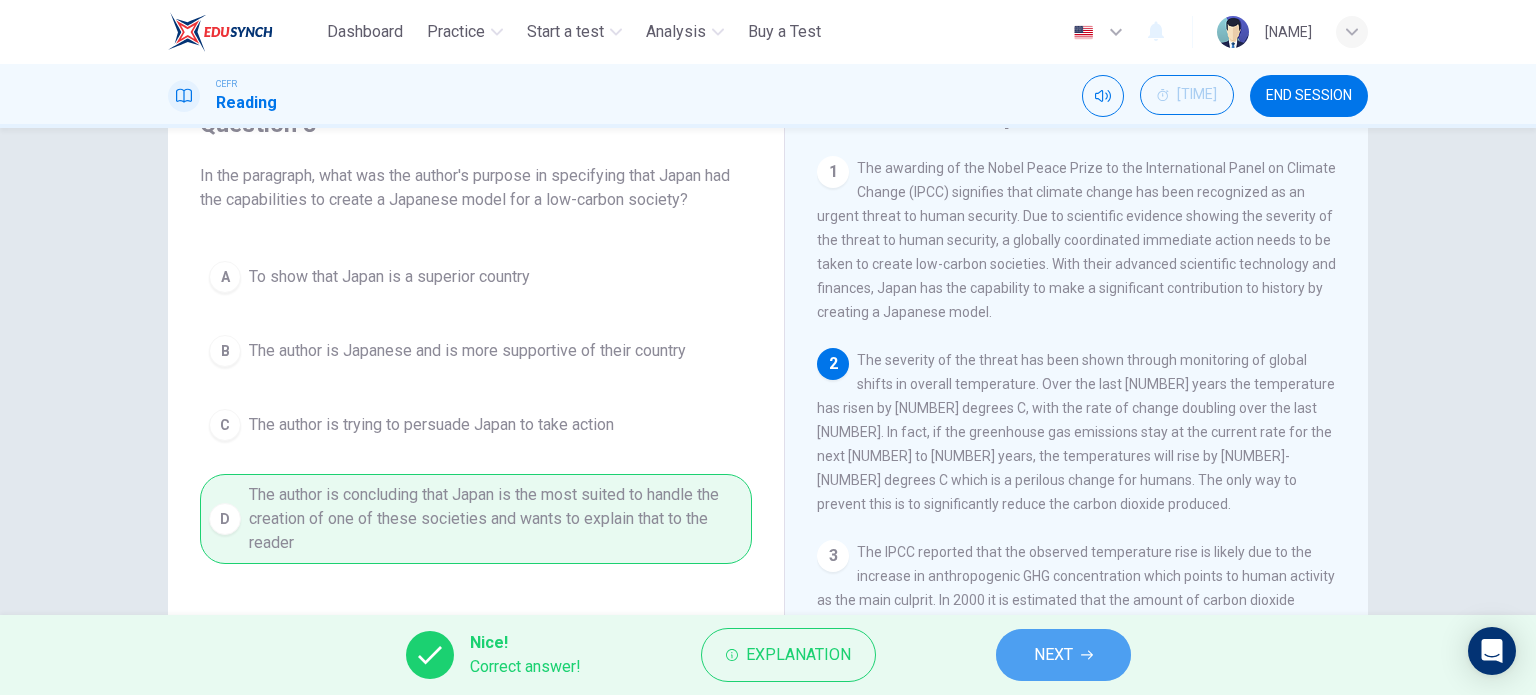 click on "NEXT" at bounding box center [1053, 655] 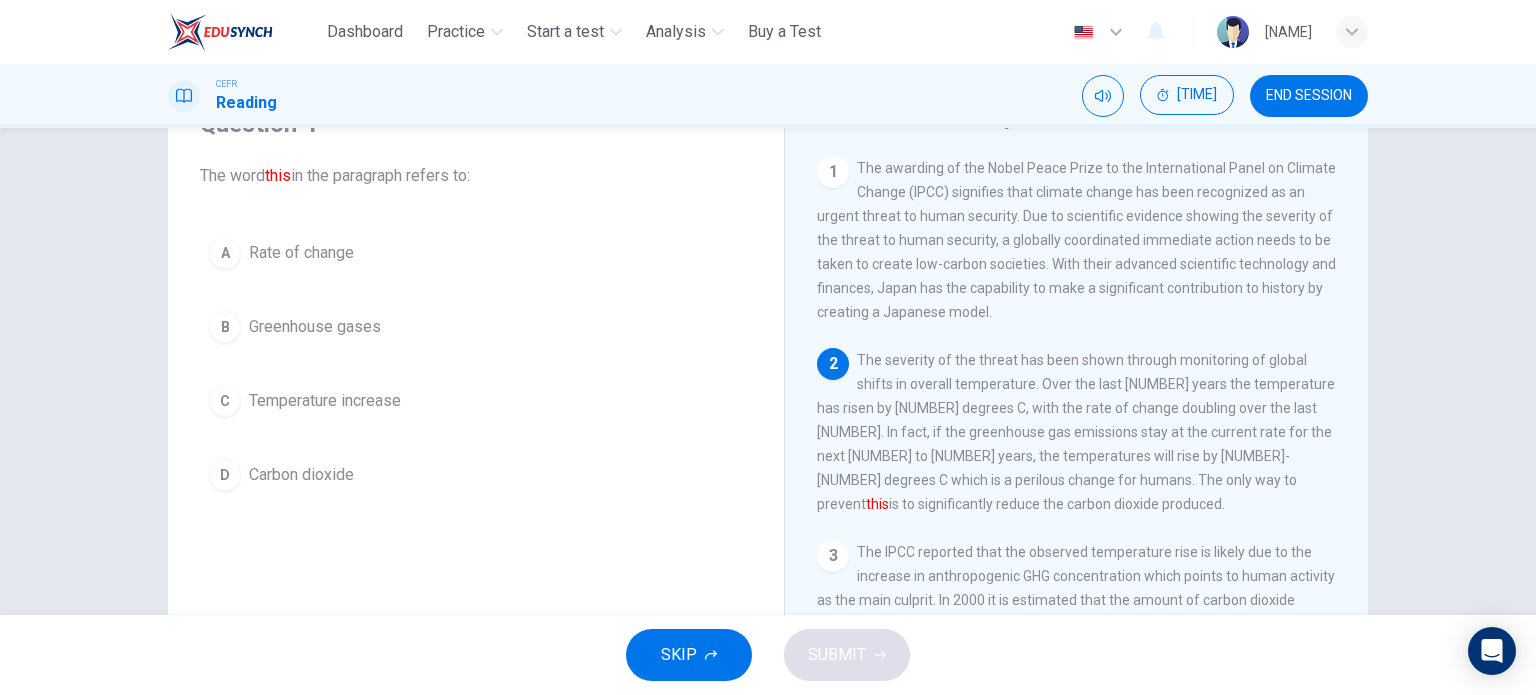 click on "Temperature increase" at bounding box center (301, 253) 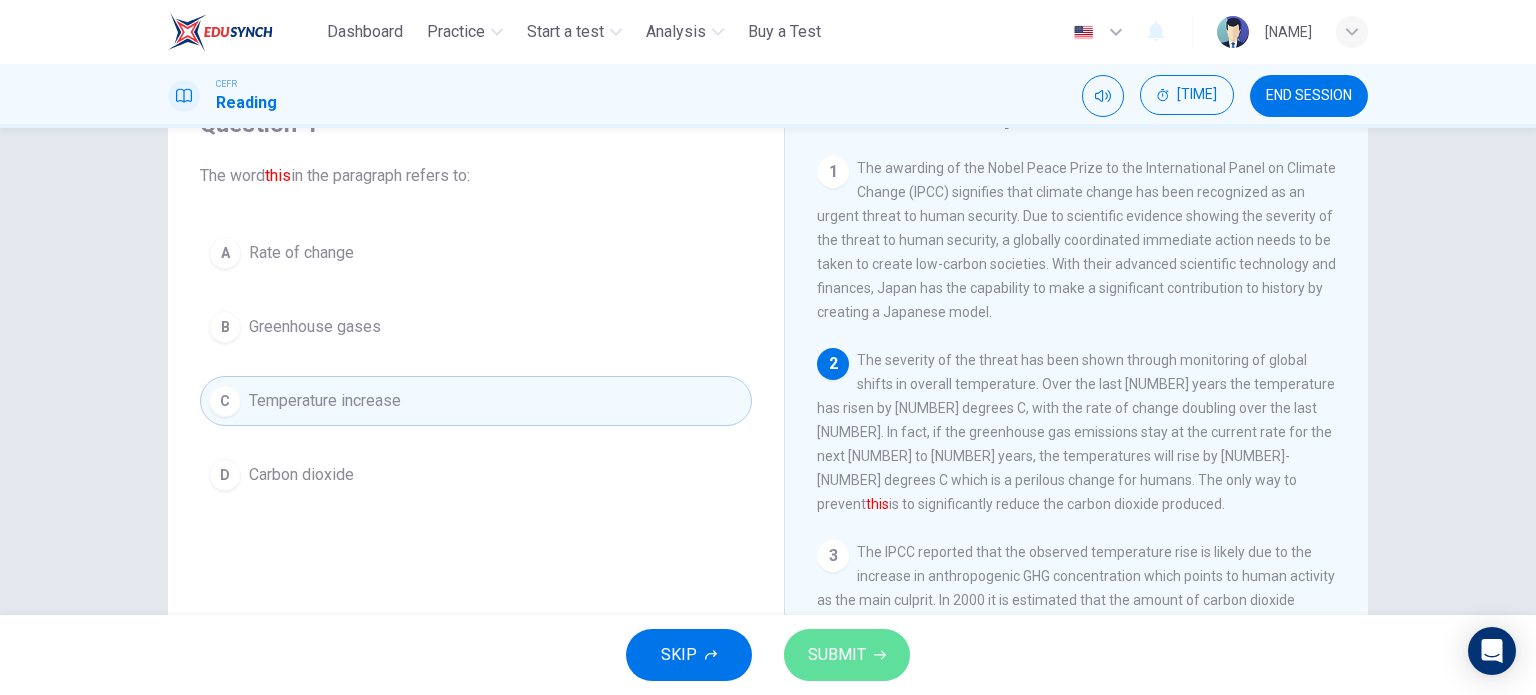 click on "SUBMIT" at bounding box center [847, 655] 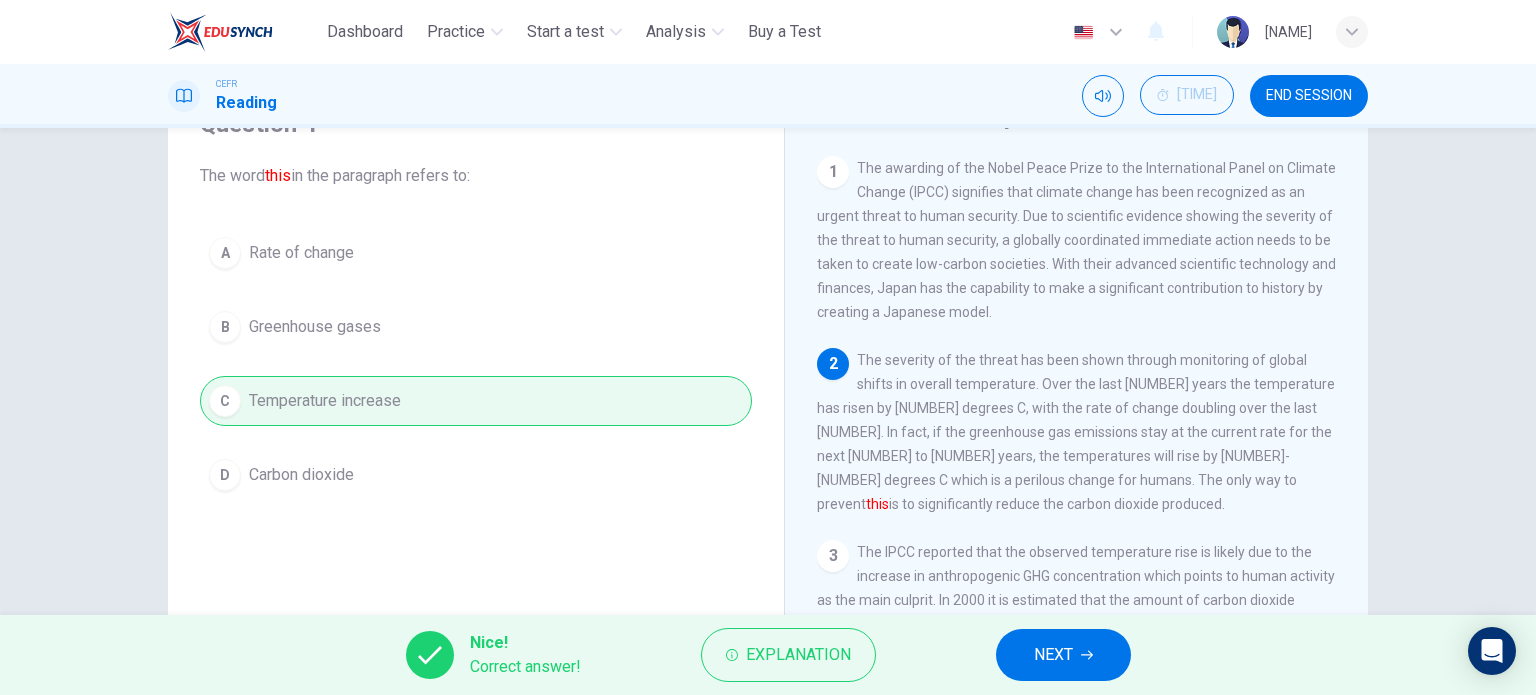 click on "NEXT" at bounding box center [1053, 655] 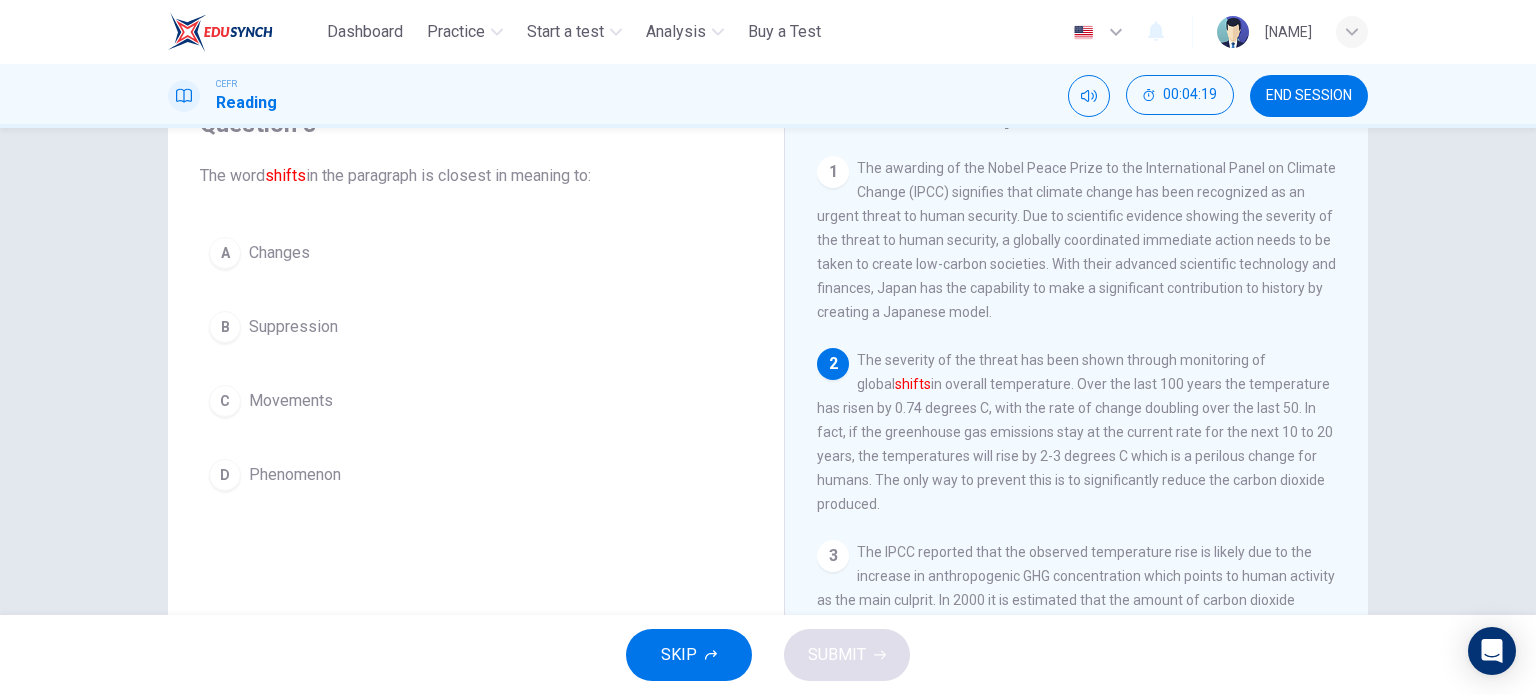 click on "Changes" at bounding box center (279, 253) 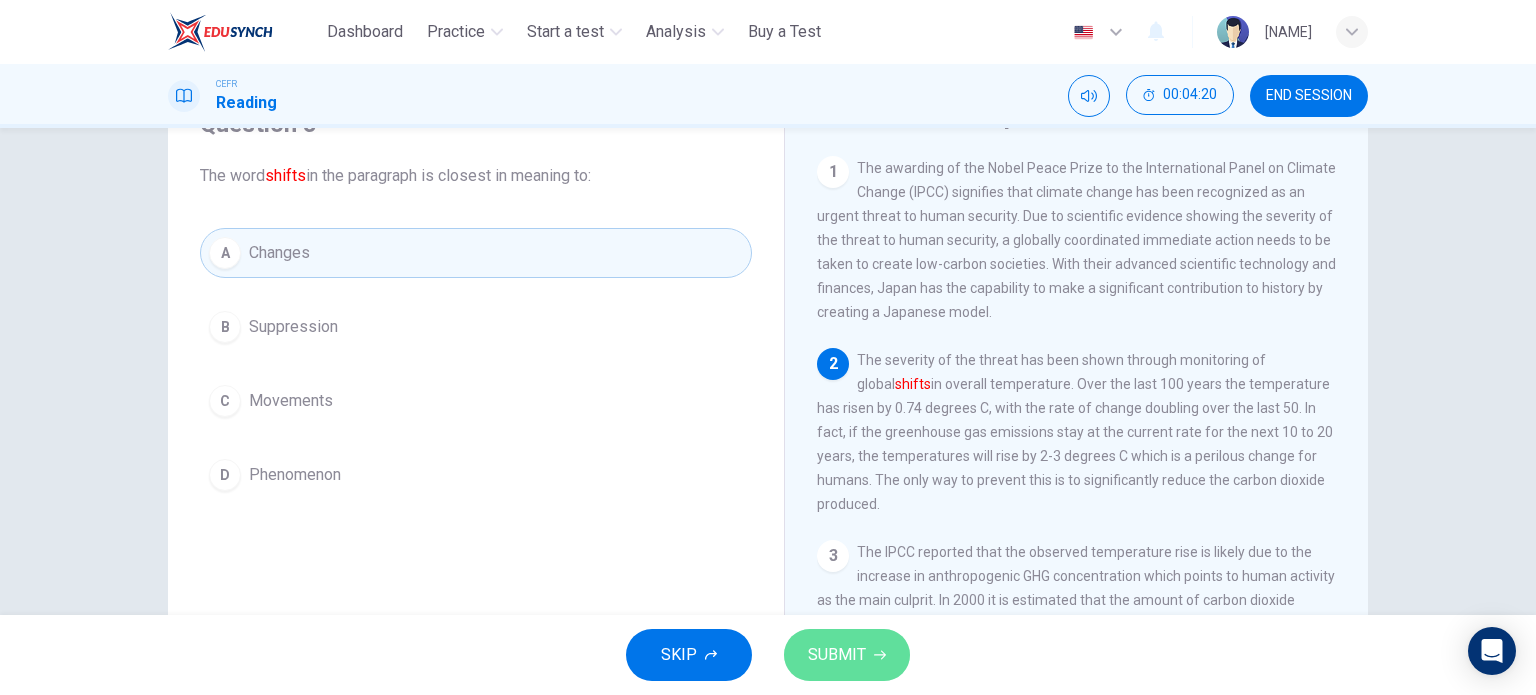click on "SUBMIT" at bounding box center [847, 655] 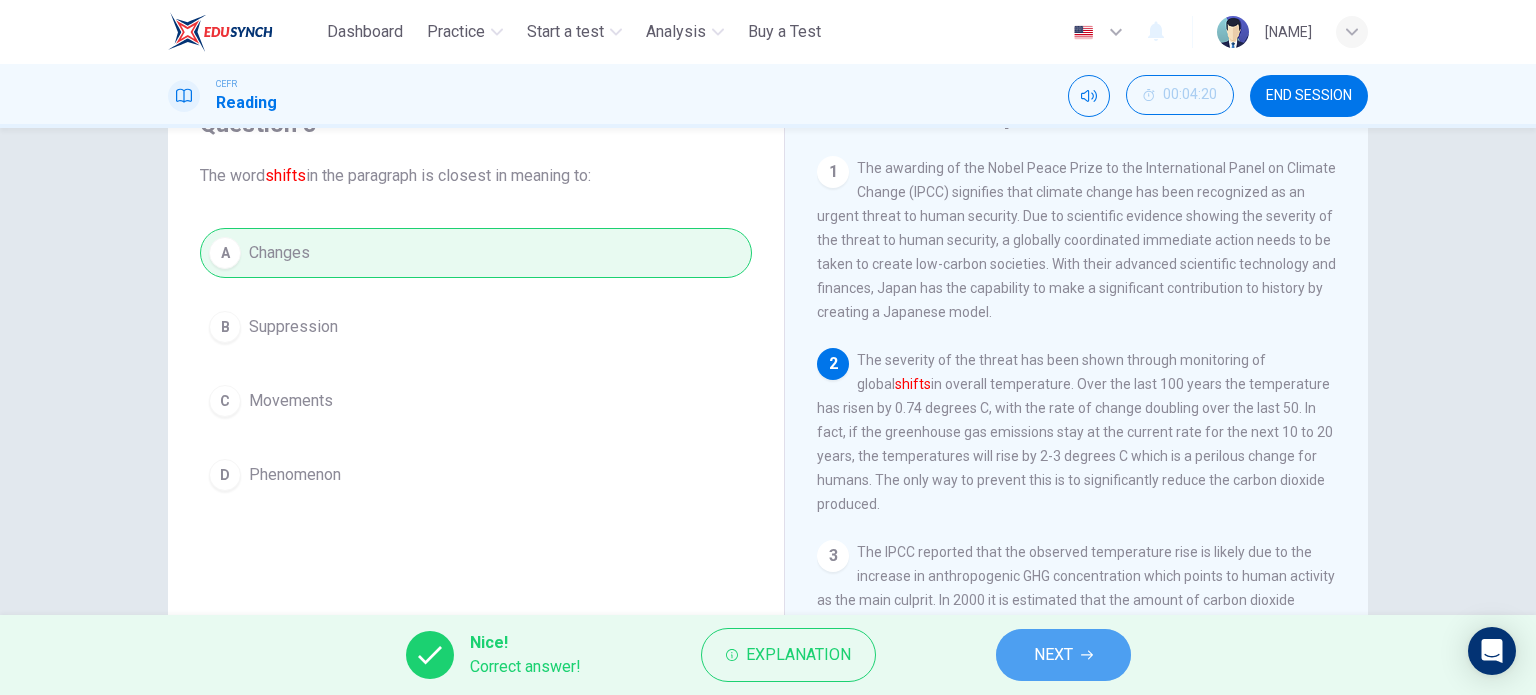 click on "NEXT" at bounding box center (1063, 655) 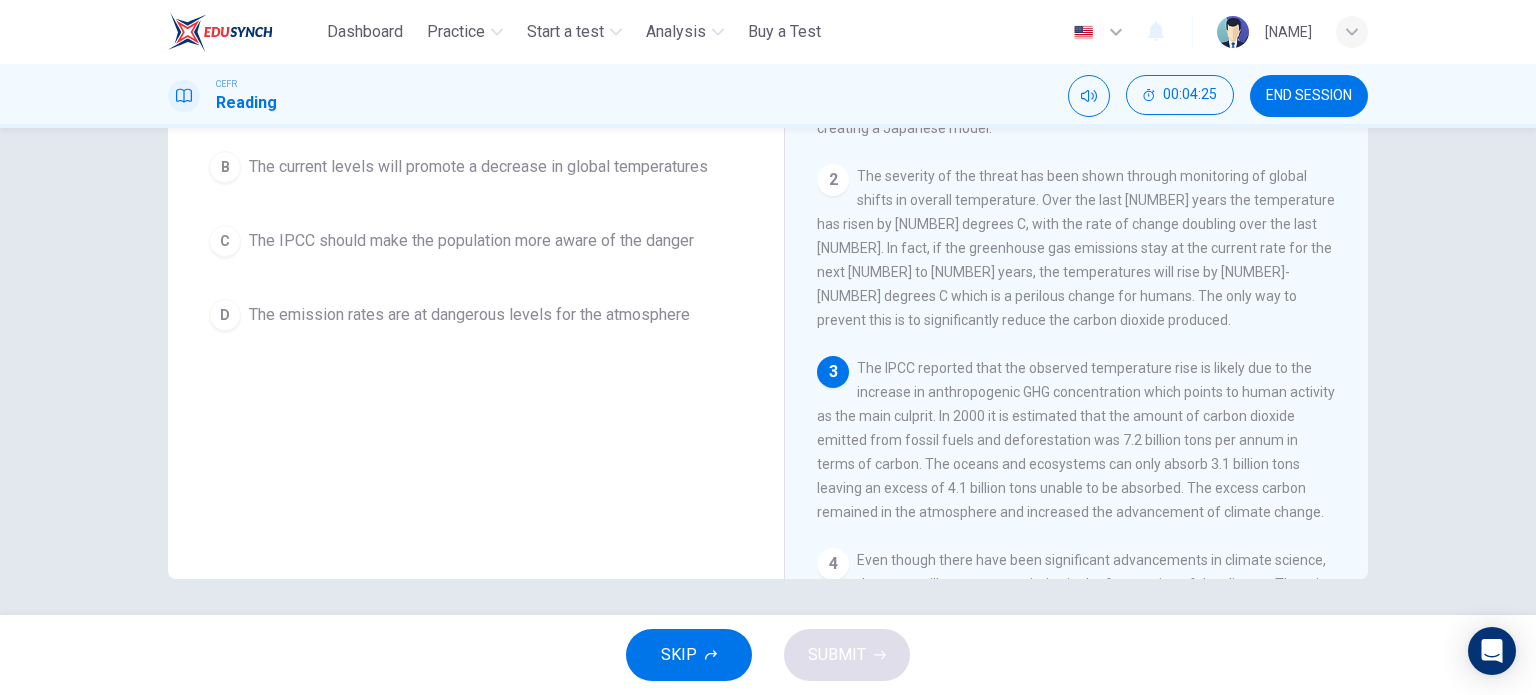 scroll, scrollTop: 288, scrollLeft: 0, axis: vertical 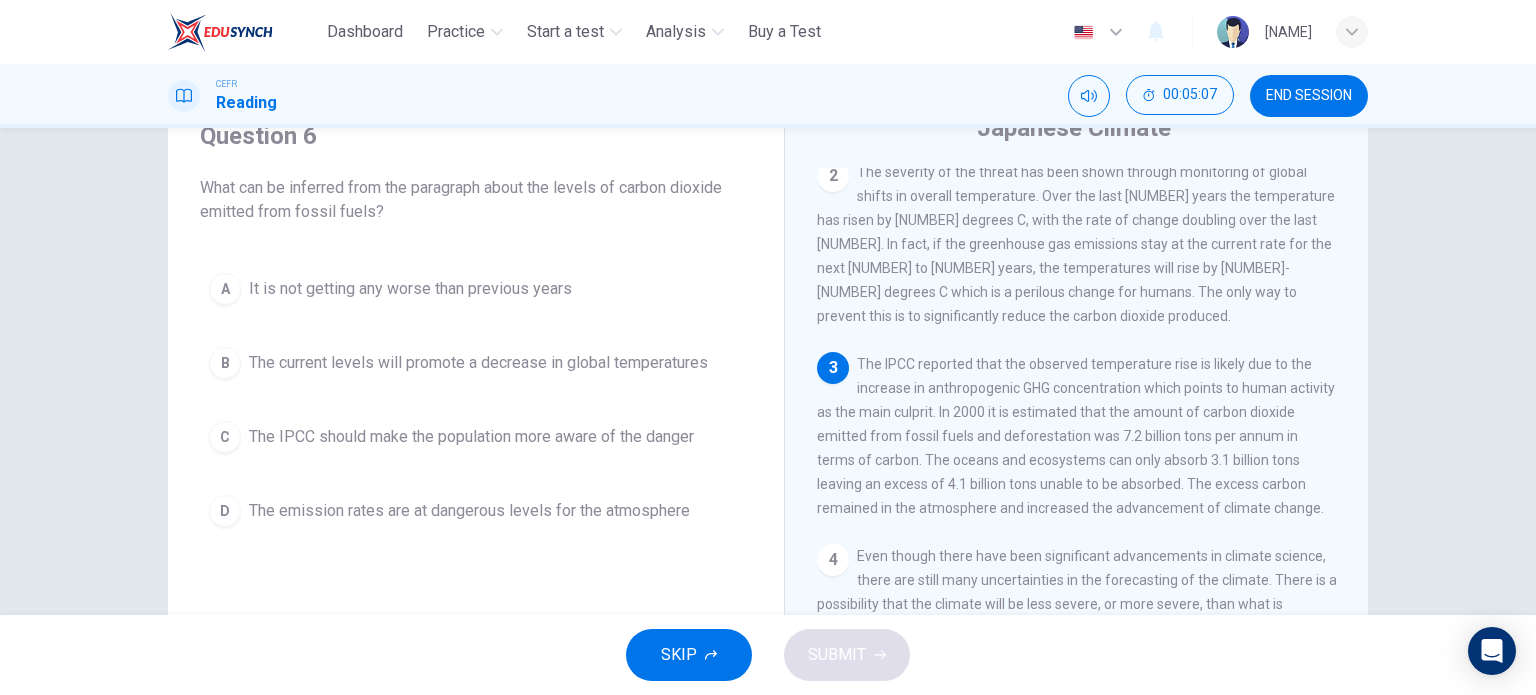 click on "D The emission rates are at dangerous levels for the atmosphere" at bounding box center (476, 511) 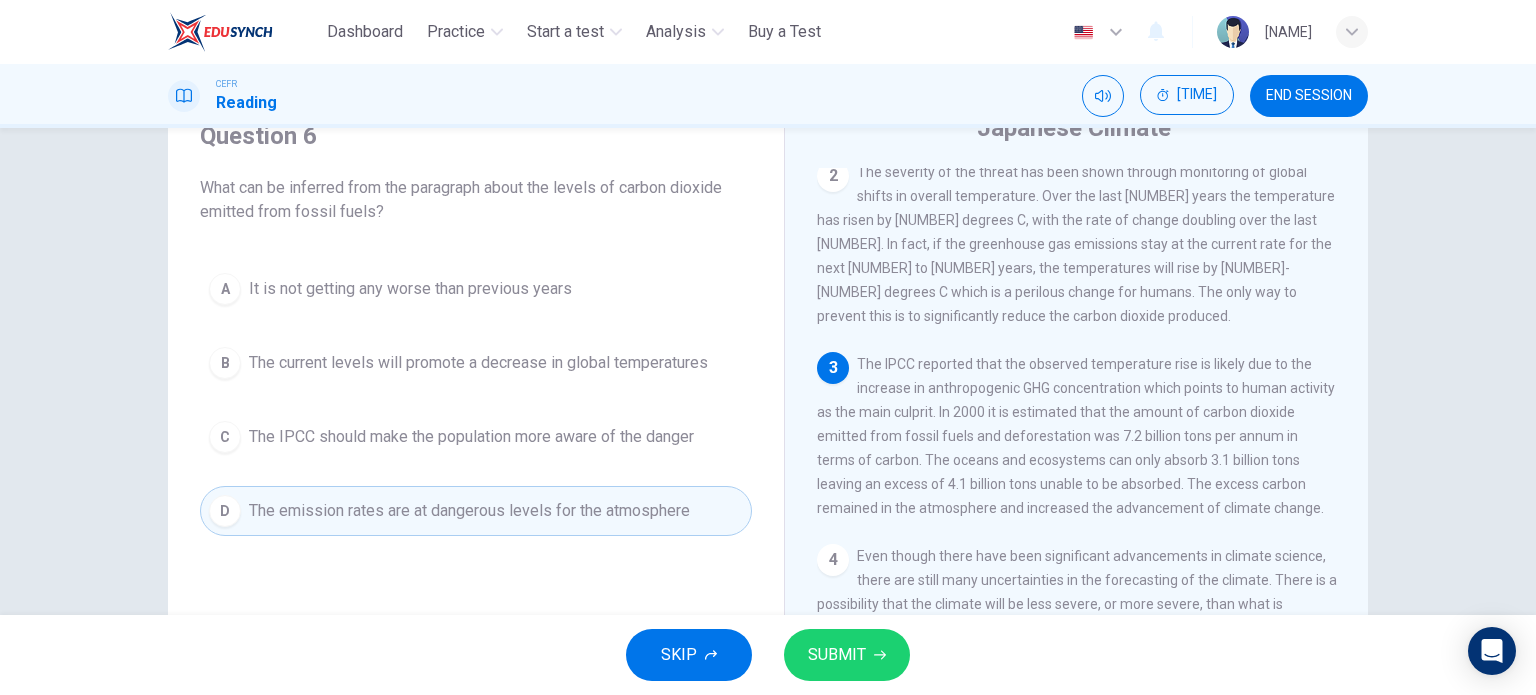 click on "SUBMIT" at bounding box center (847, 655) 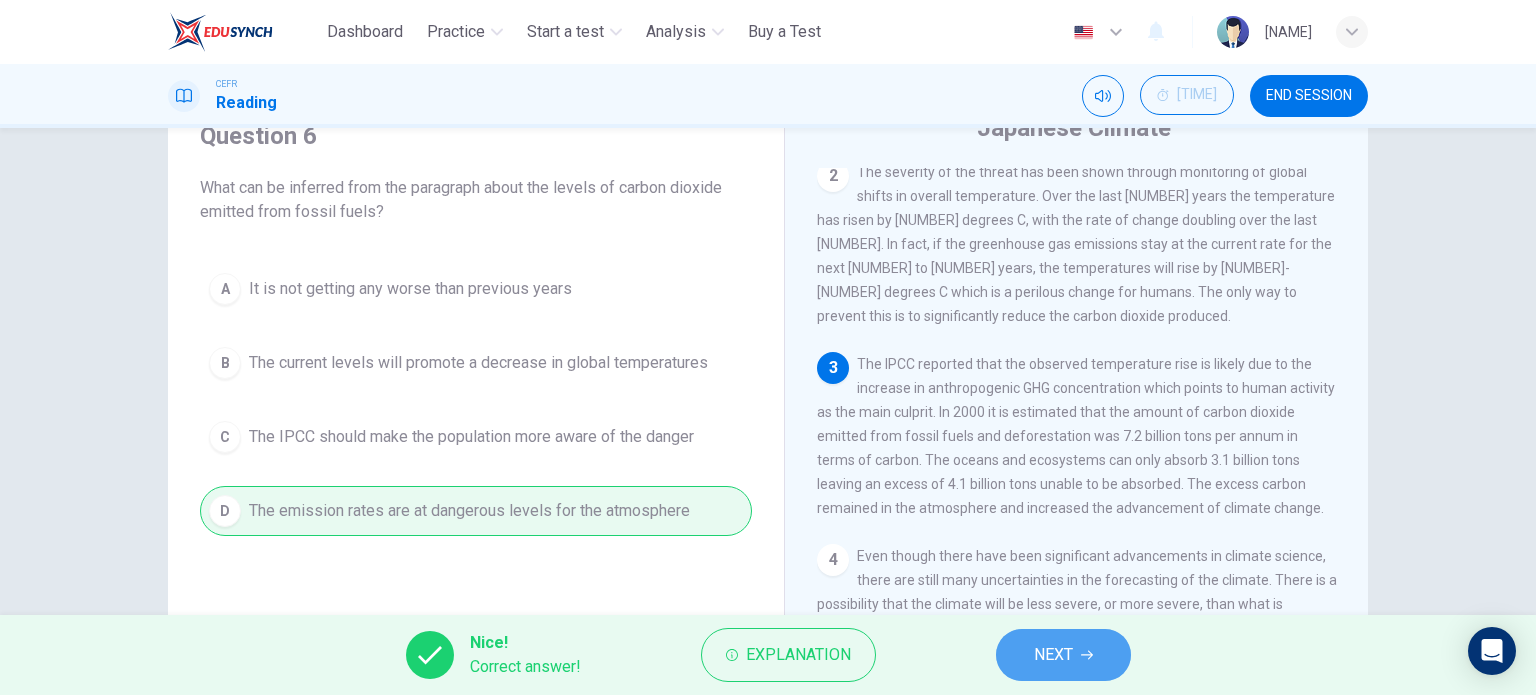 click on "NEXT" at bounding box center (1063, 655) 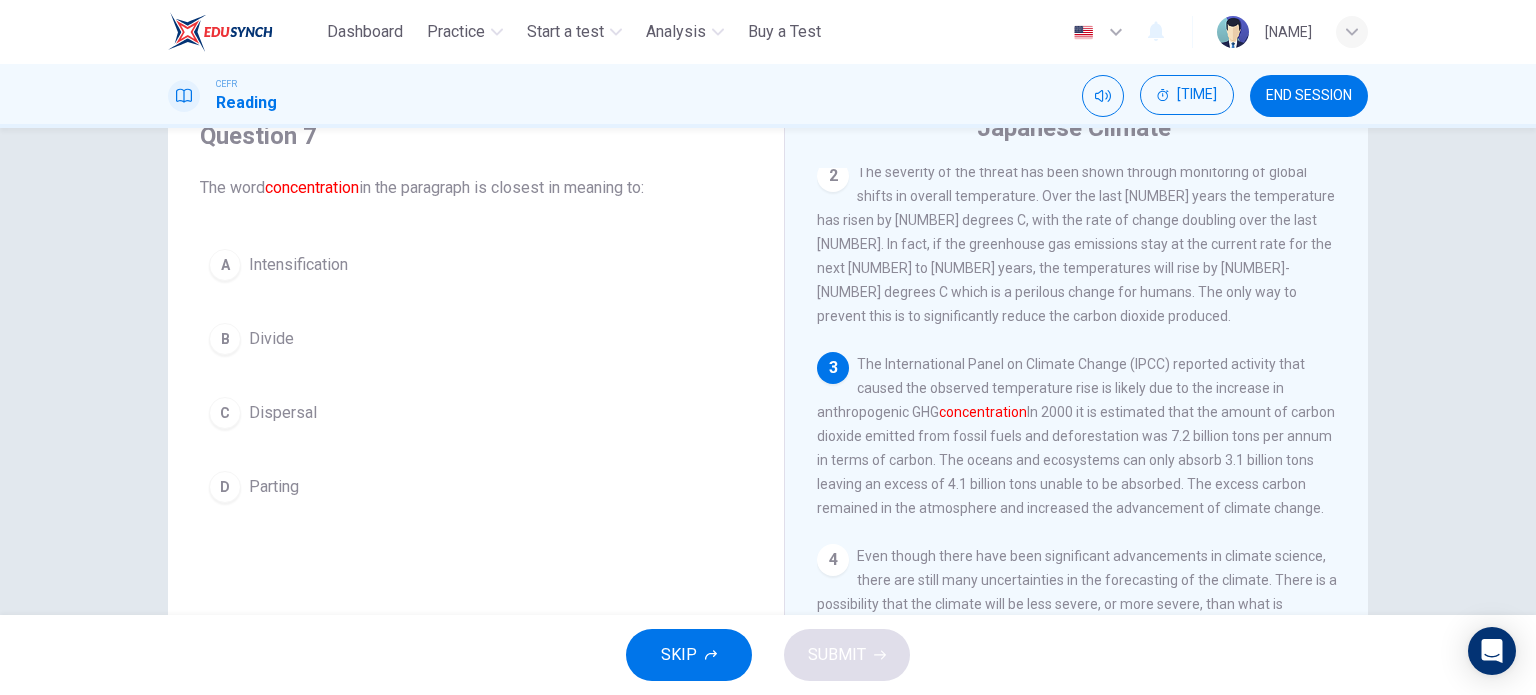 click on "Intensification" at bounding box center (298, 265) 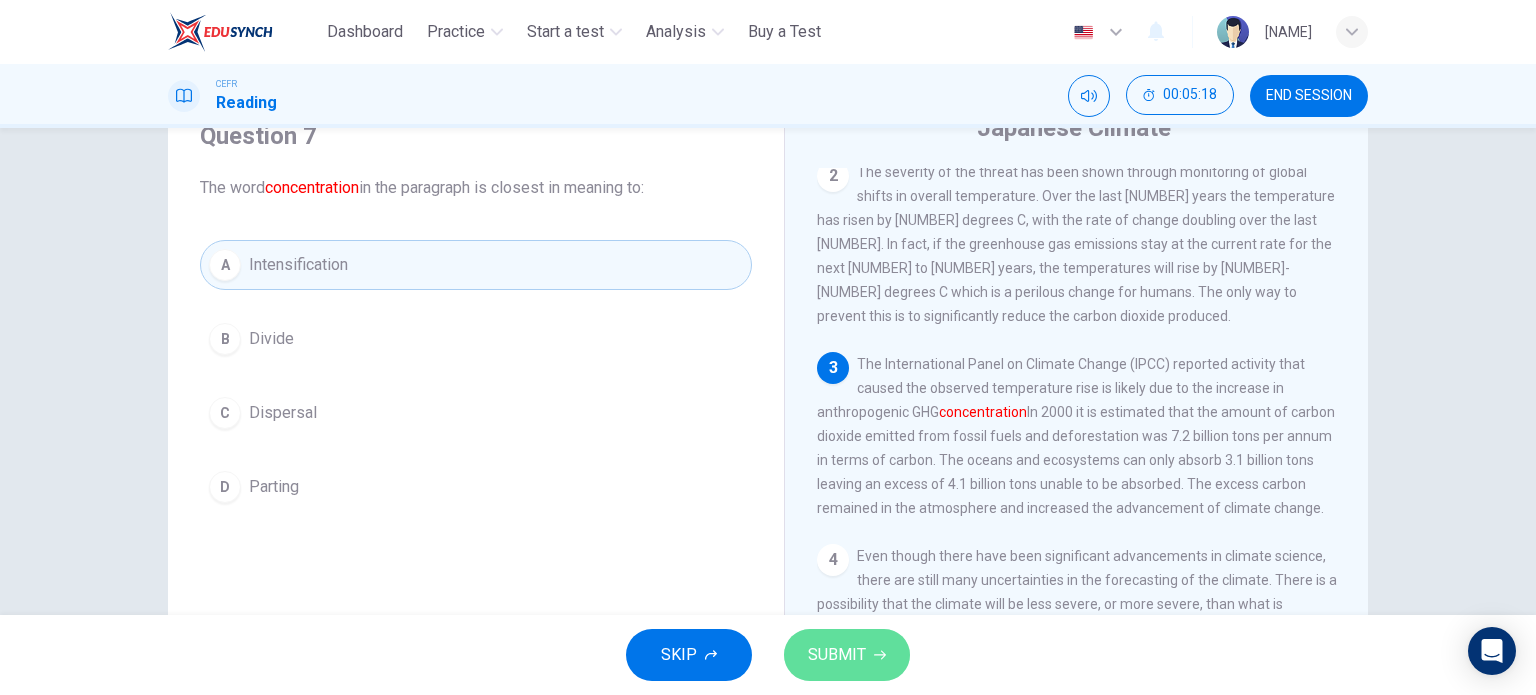click on "SUBMIT" at bounding box center [837, 655] 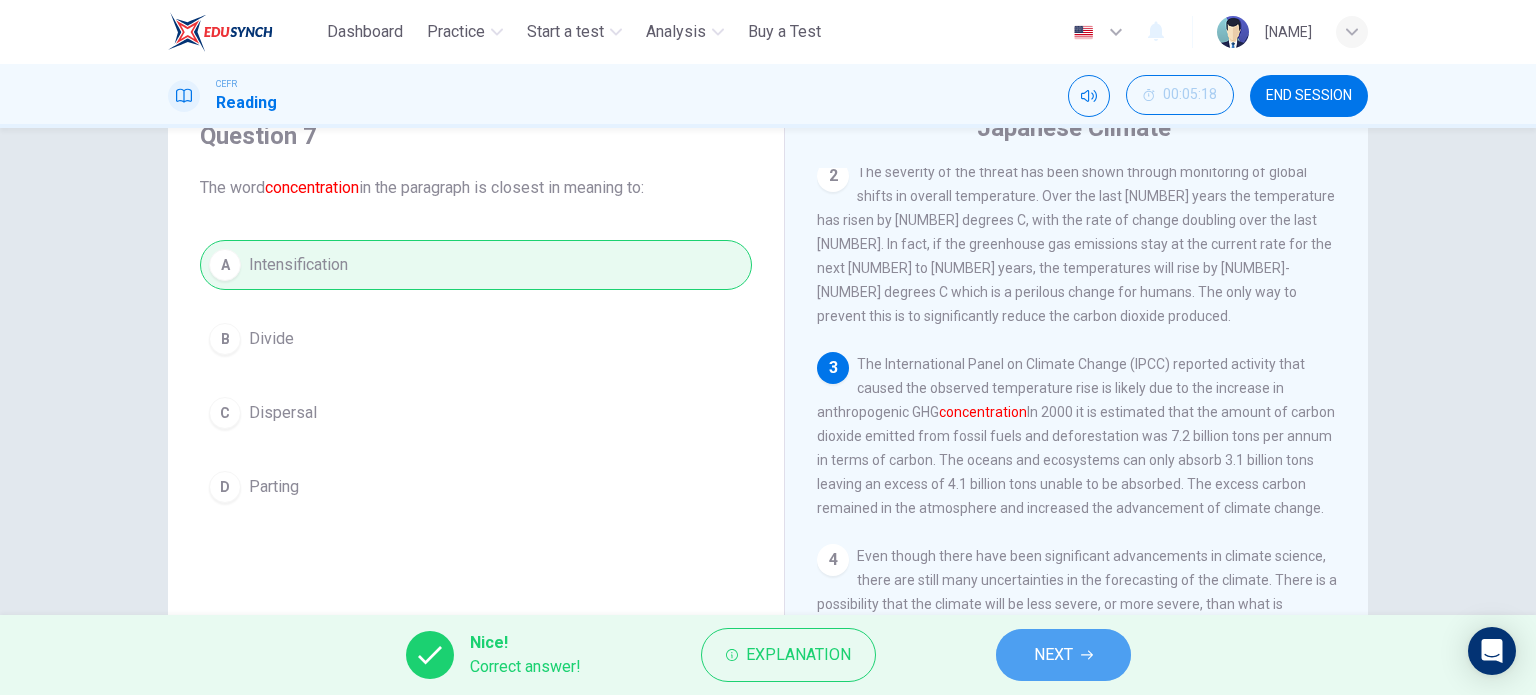 click on "NEXT" at bounding box center [1063, 655] 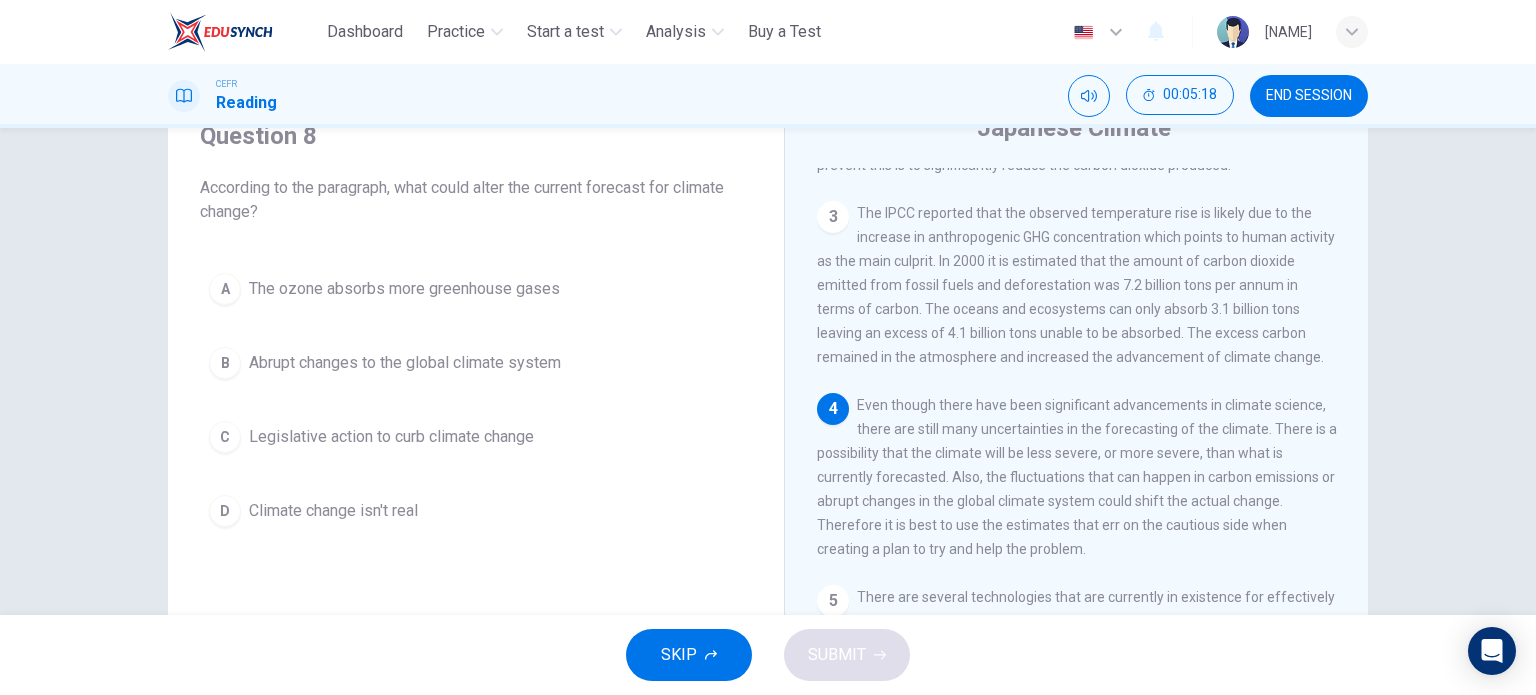 scroll, scrollTop: 380, scrollLeft: 0, axis: vertical 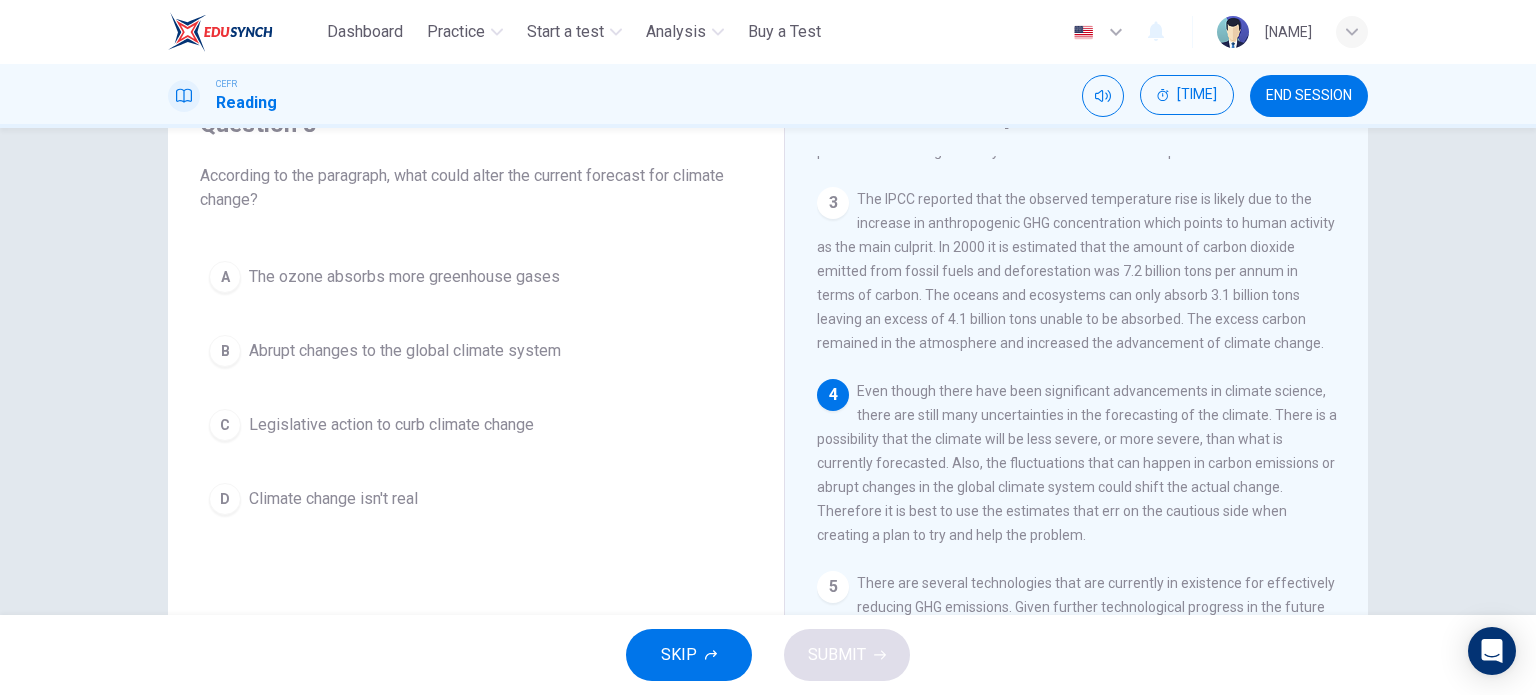 click on "B Abrupt changes to the global climate system" at bounding box center [476, 351] 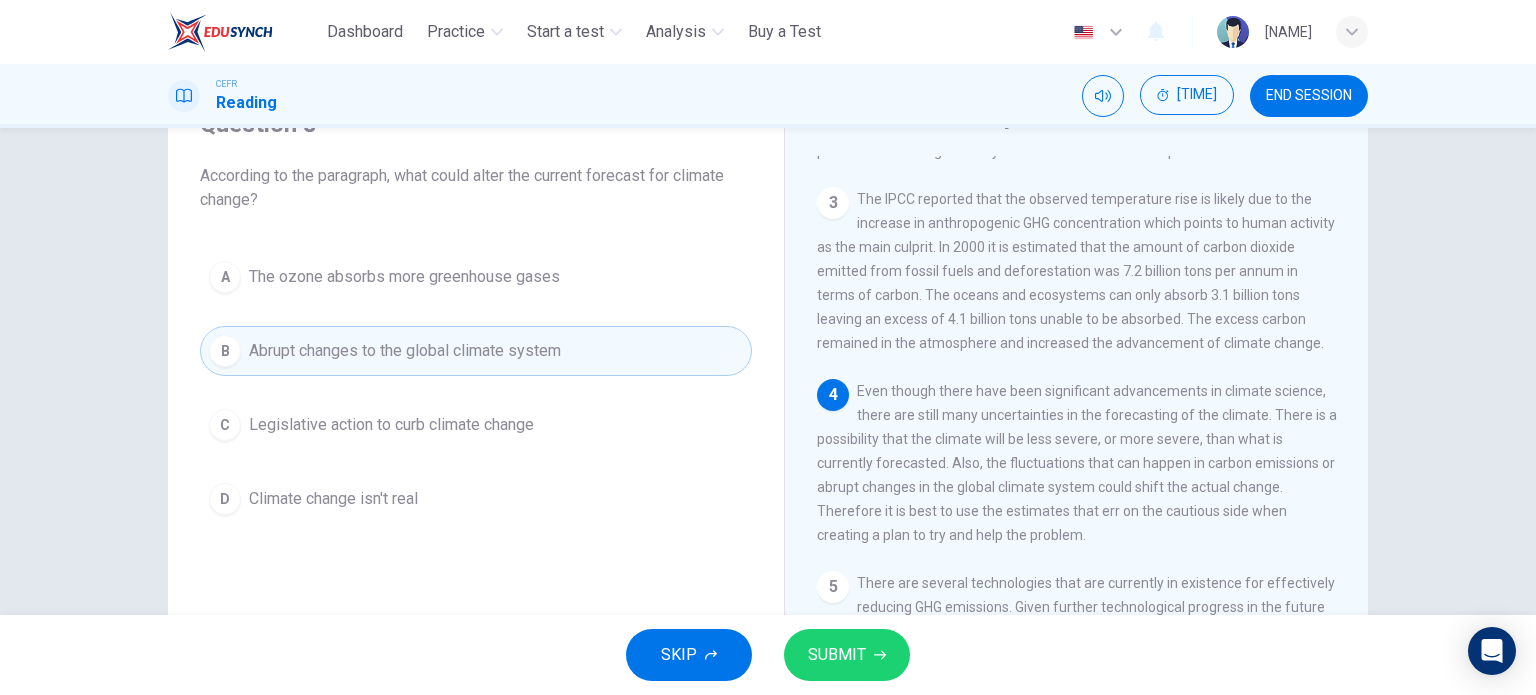 click on "SUBMIT" at bounding box center [837, 655] 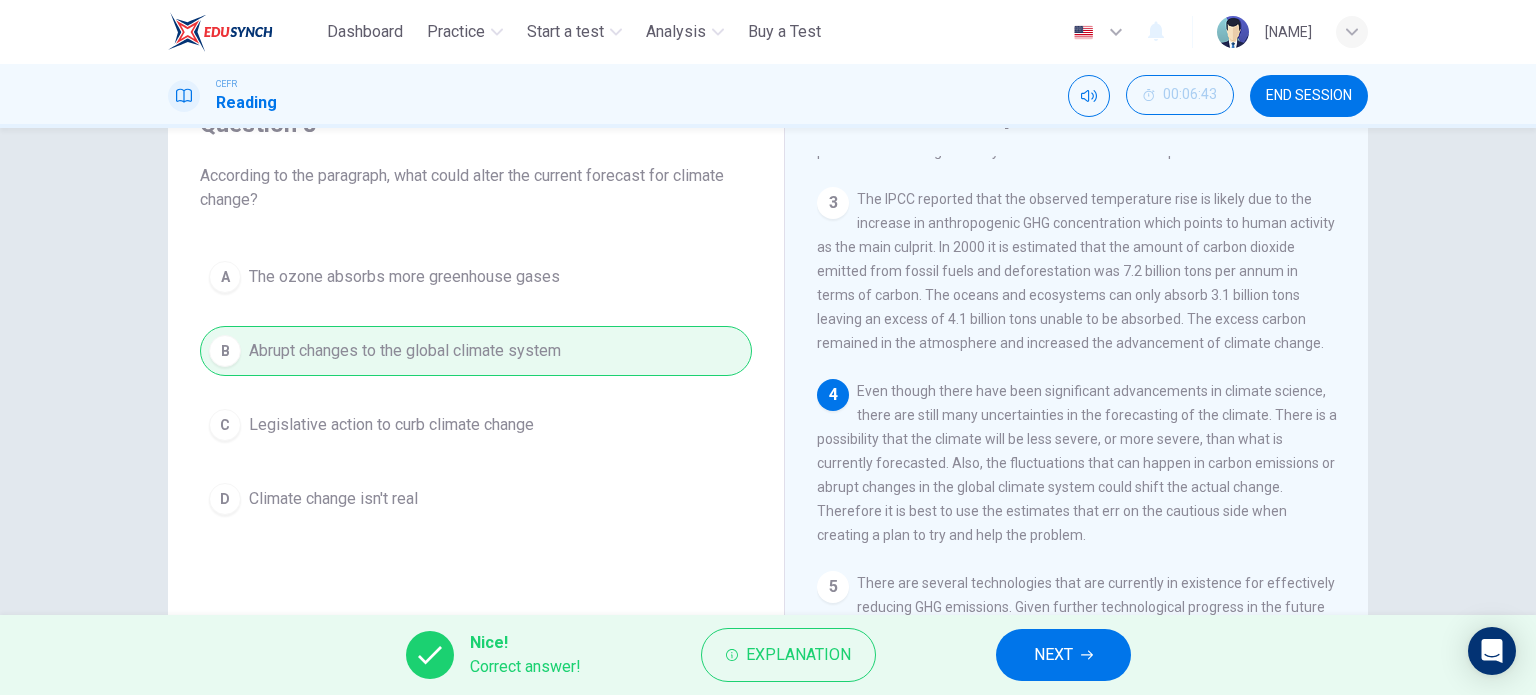 click on "NEXT" at bounding box center (1063, 655) 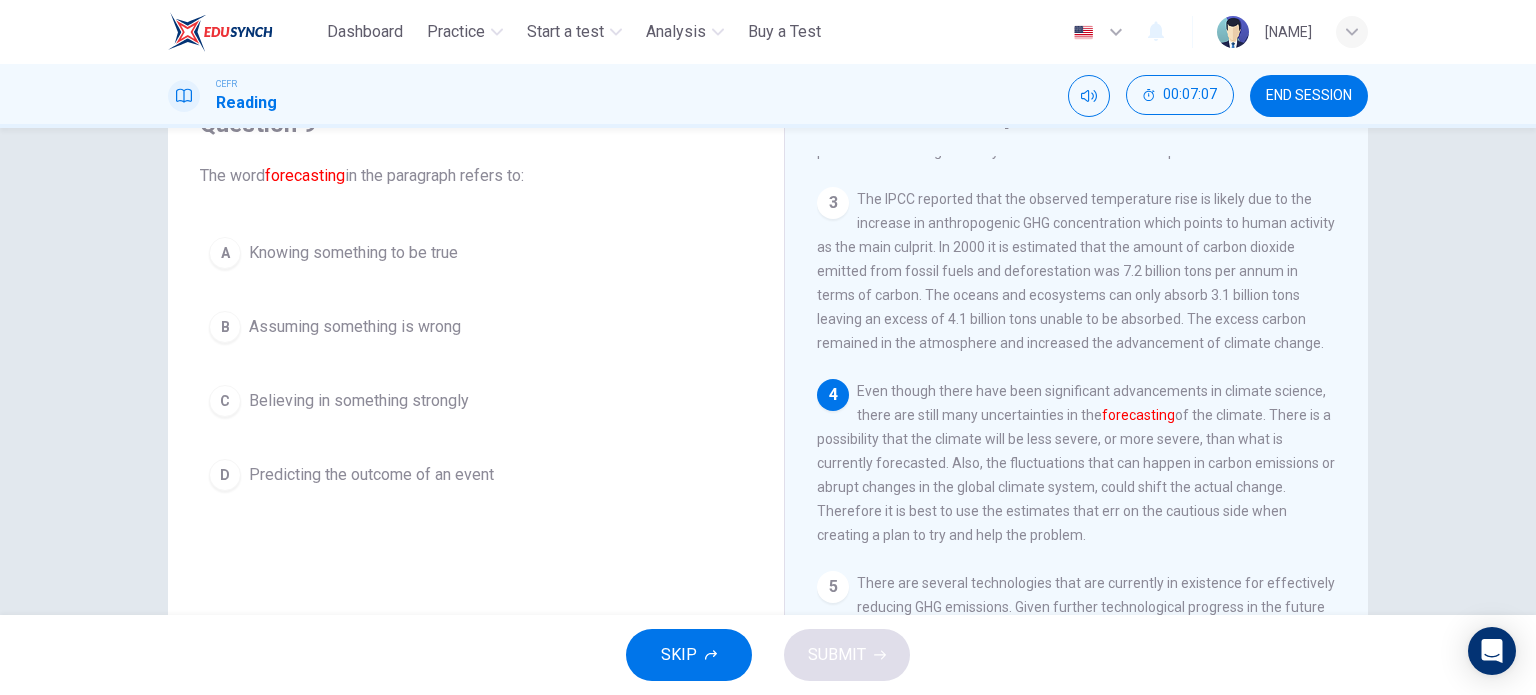 click on "Predicting the outcome of an event" at bounding box center [353, 253] 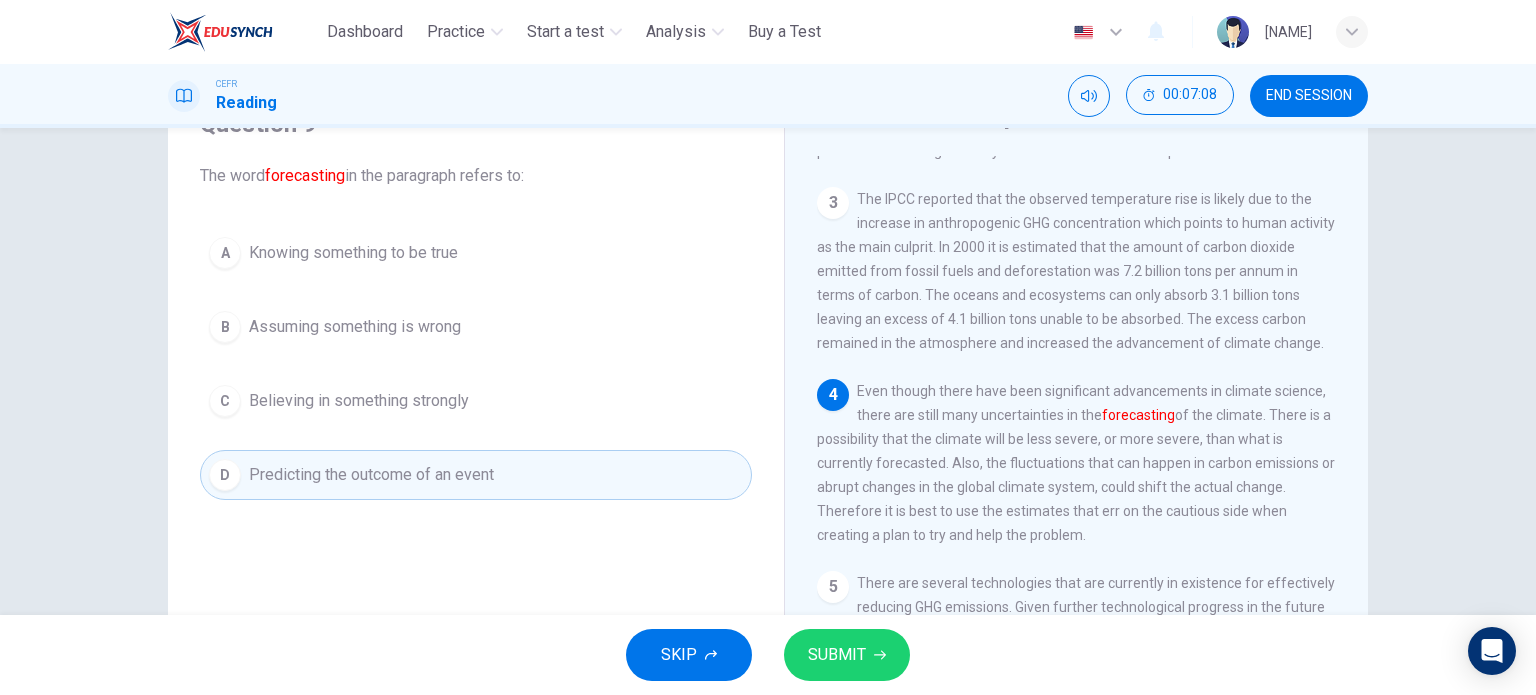 click on "SUBMIT" at bounding box center (837, 655) 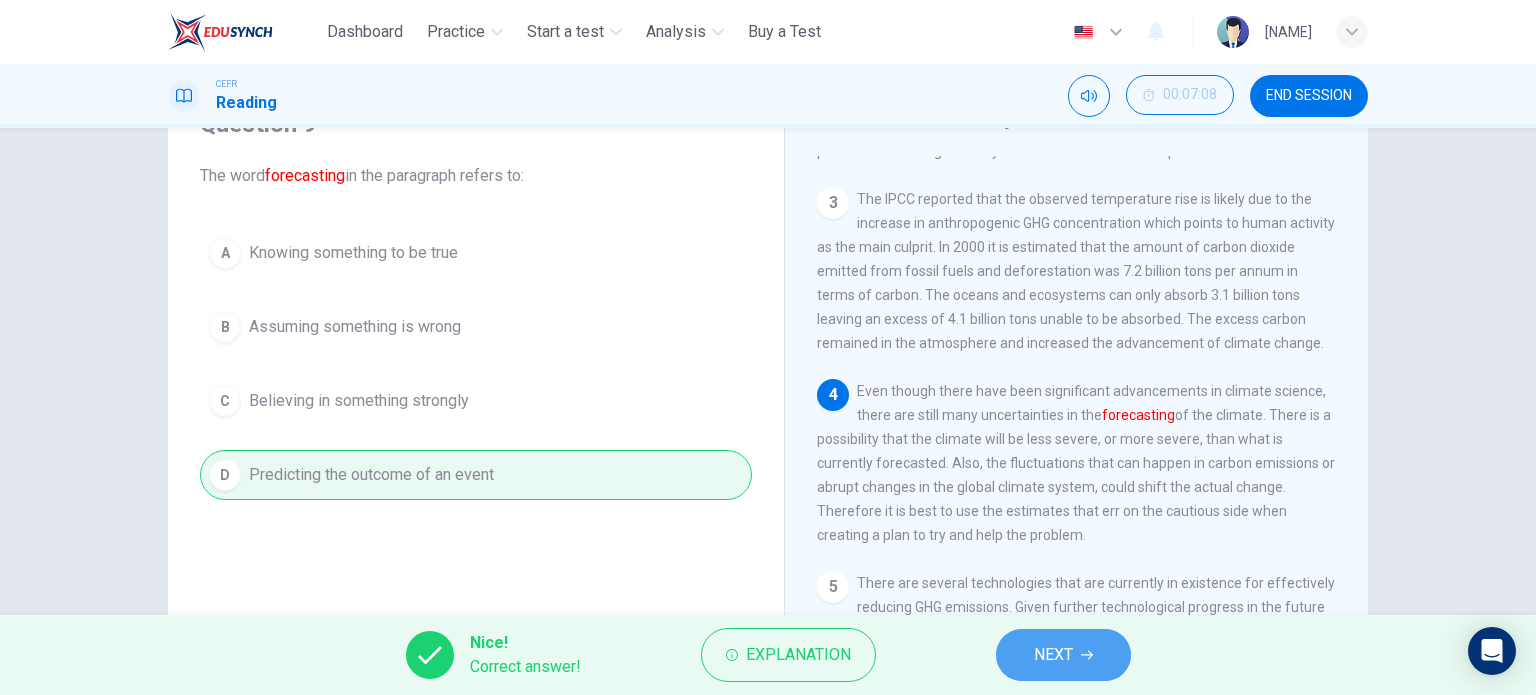 click on "NEXT" at bounding box center [1063, 655] 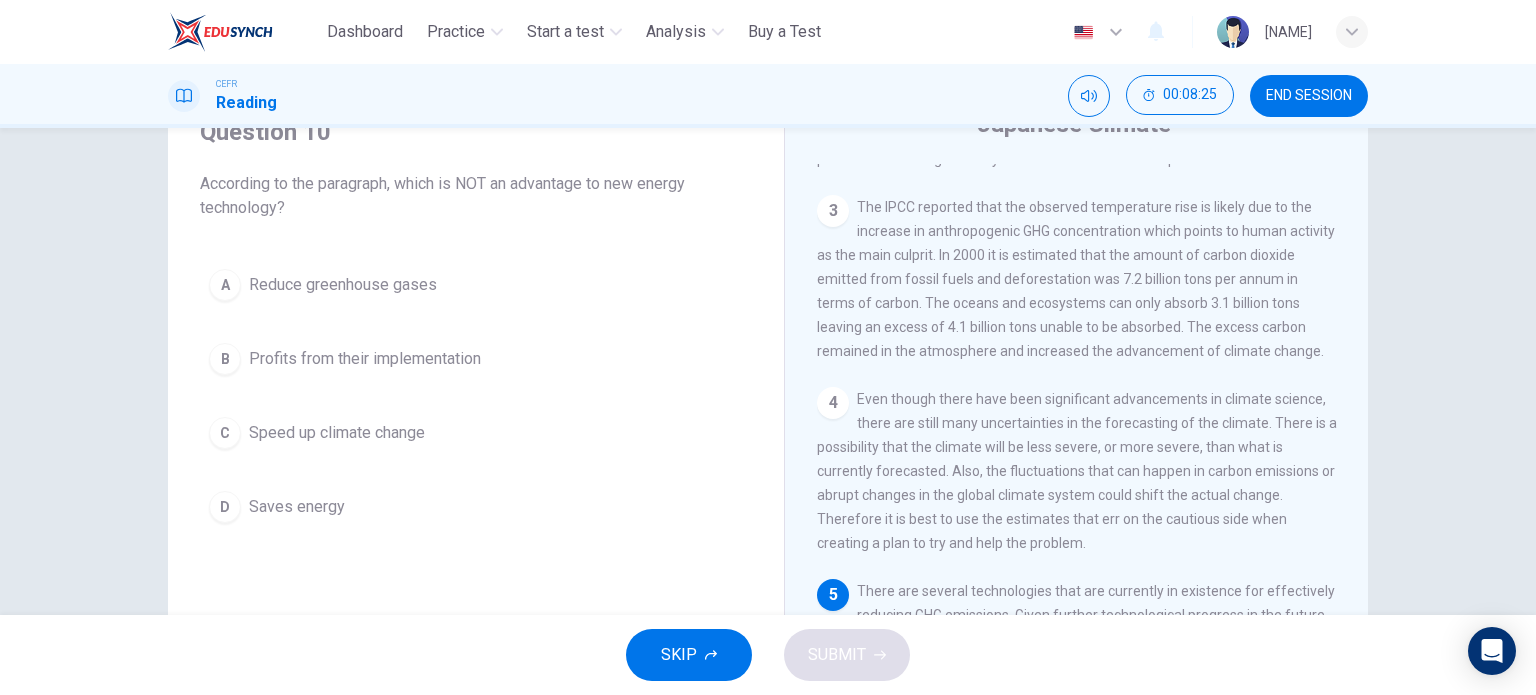 scroll, scrollTop: 88, scrollLeft: 0, axis: vertical 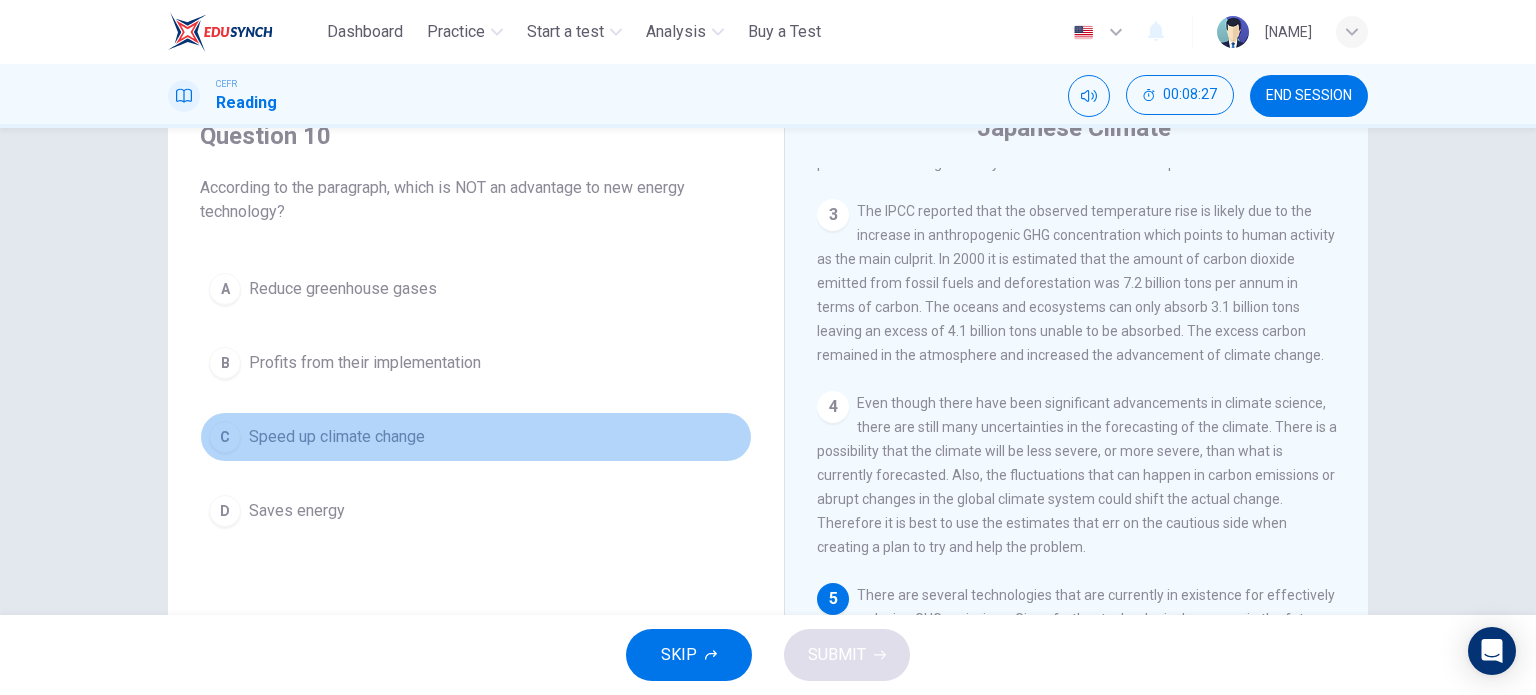 click on "Speed up climate change" at bounding box center [343, 289] 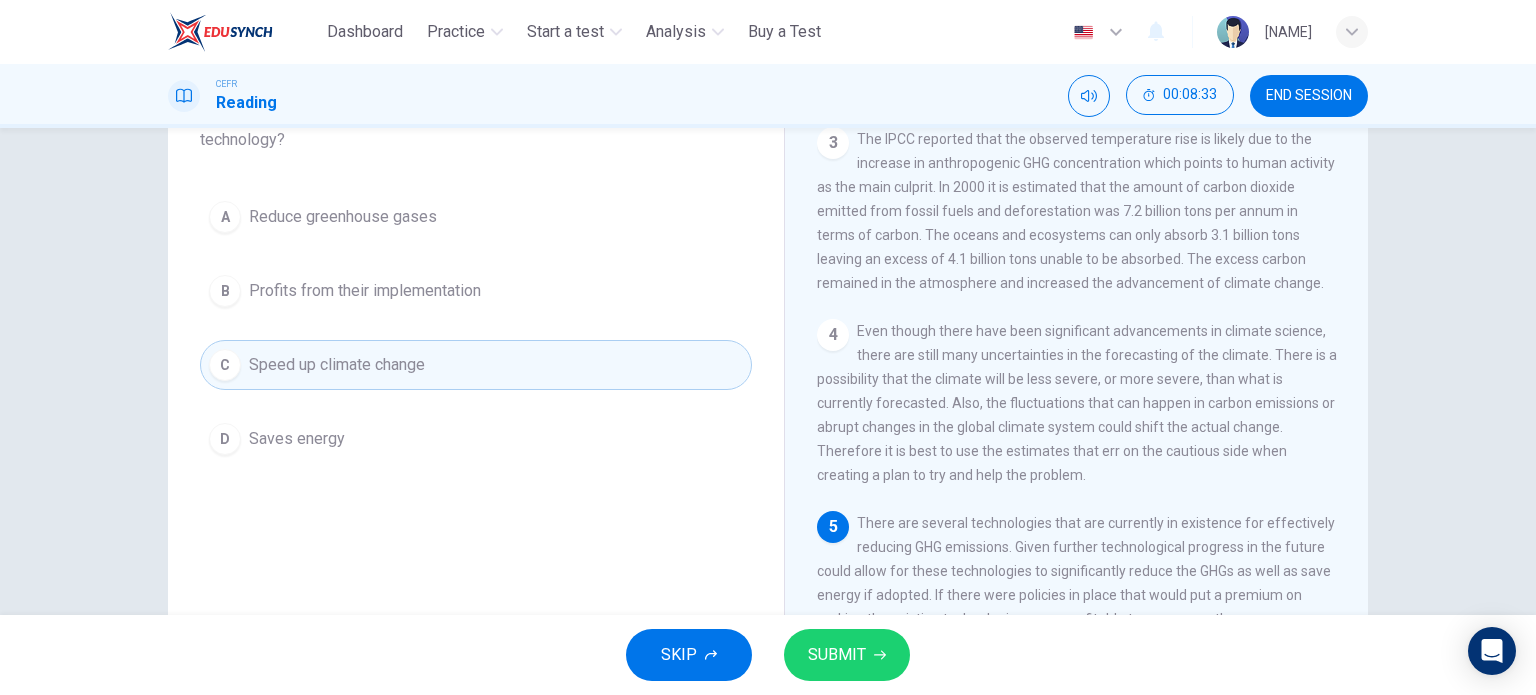 scroll, scrollTop: 188, scrollLeft: 0, axis: vertical 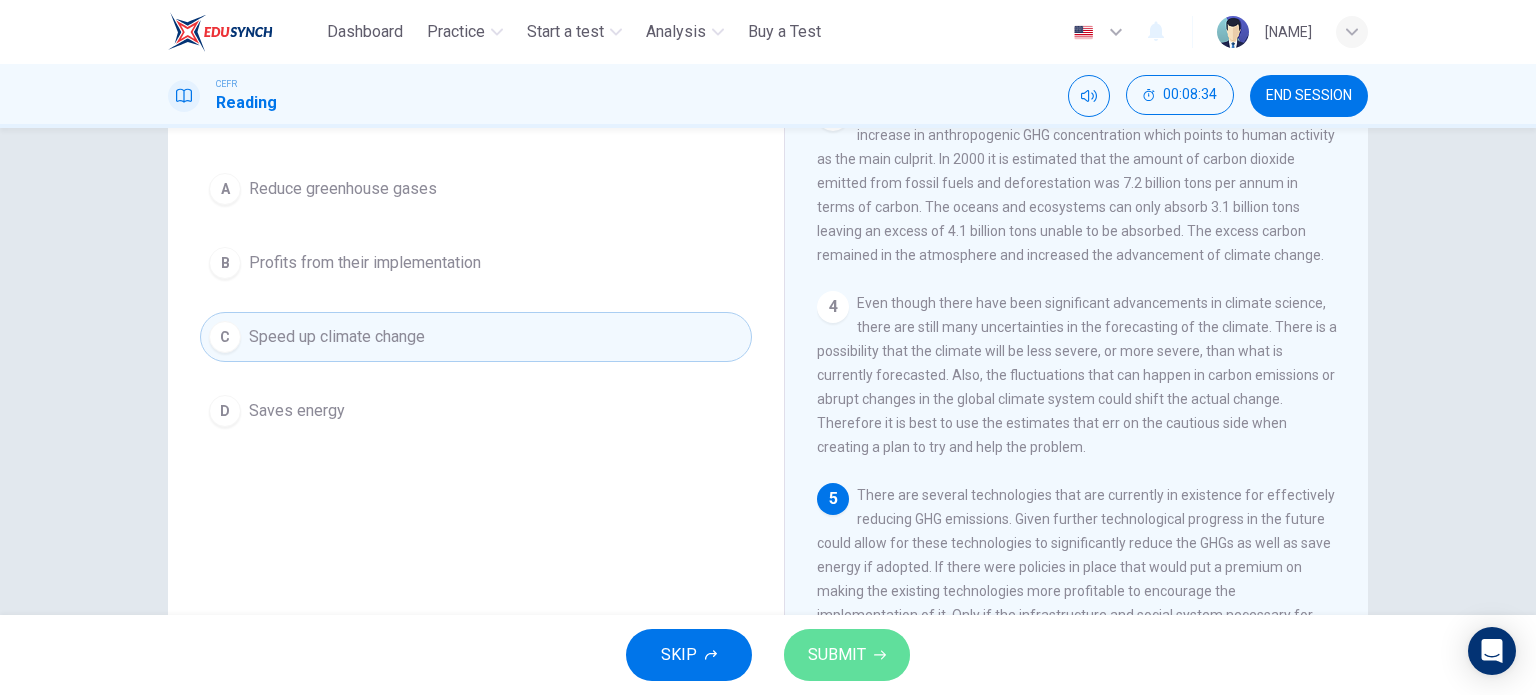 click on "SUBMIT" at bounding box center (837, 655) 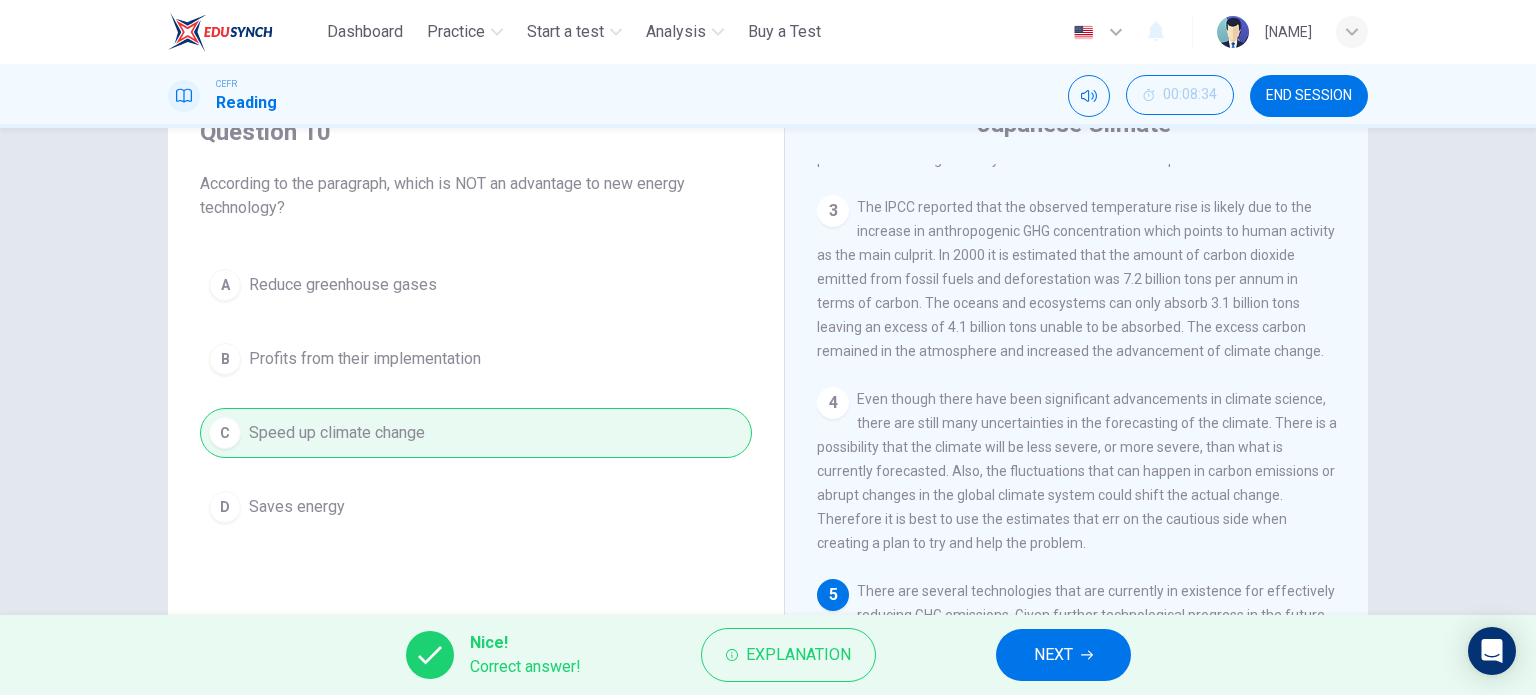 scroll, scrollTop: 100, scrollLeft: 0, axis: vertical 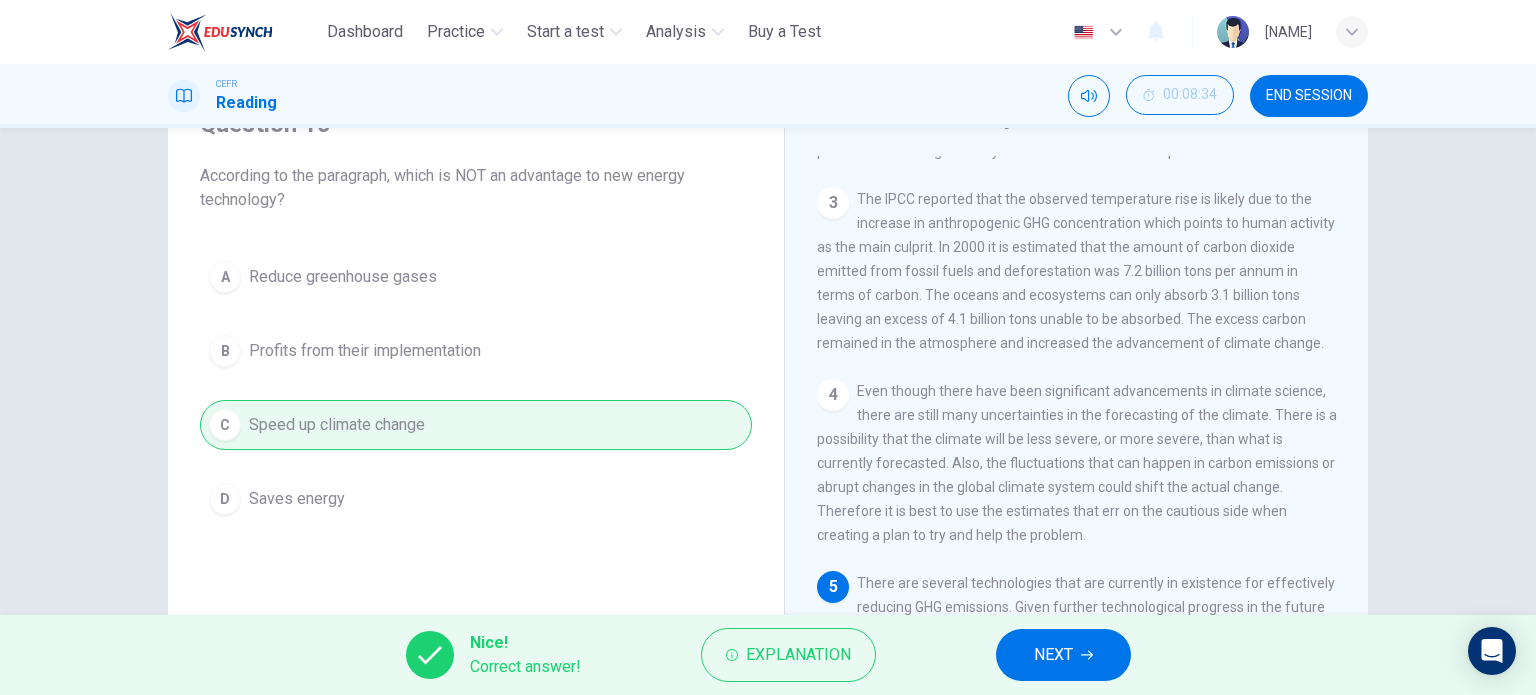 click on "NEXT" at bounding box center (1063, 655) 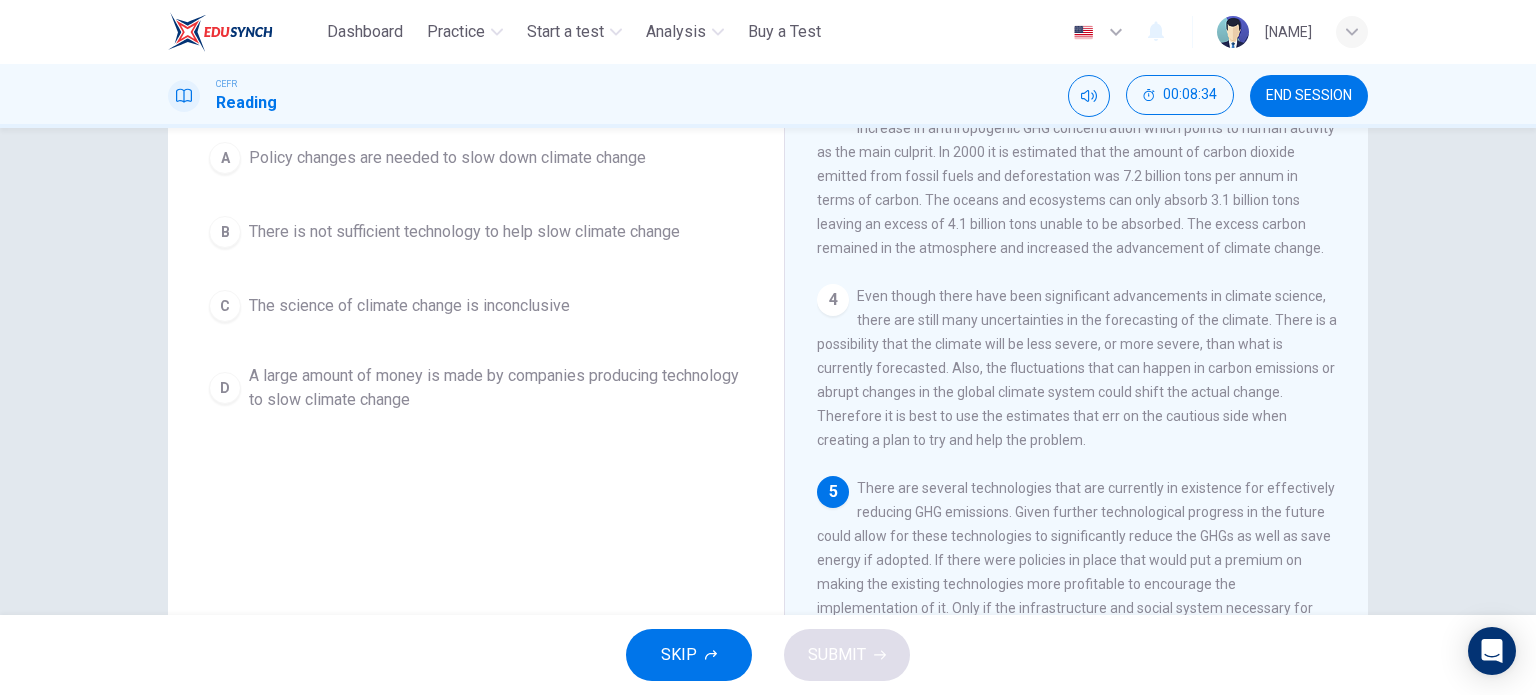 scroll, scrollTop: 200, scrollLeft: 0, axis: vertical 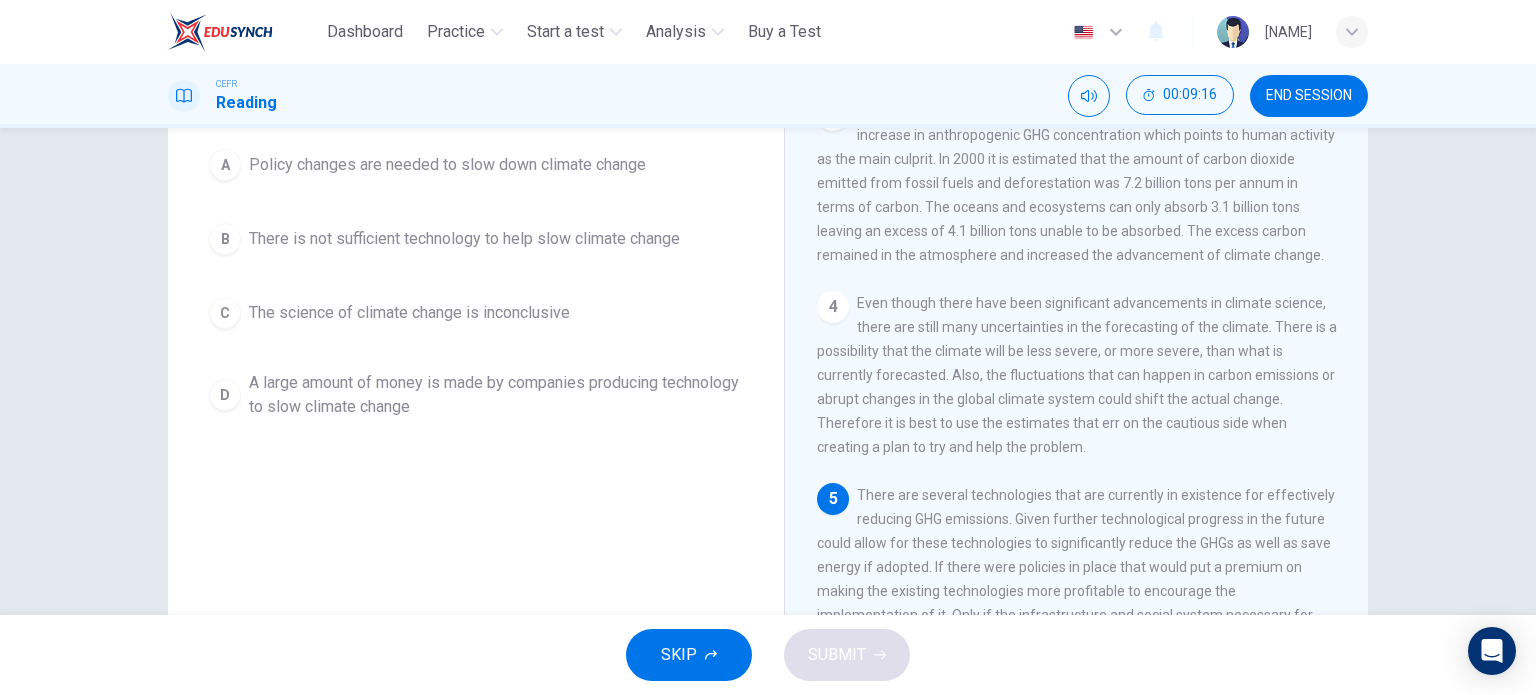 click on "Policy changes are needed to slow down climate change" at bounding box center [447, 165] 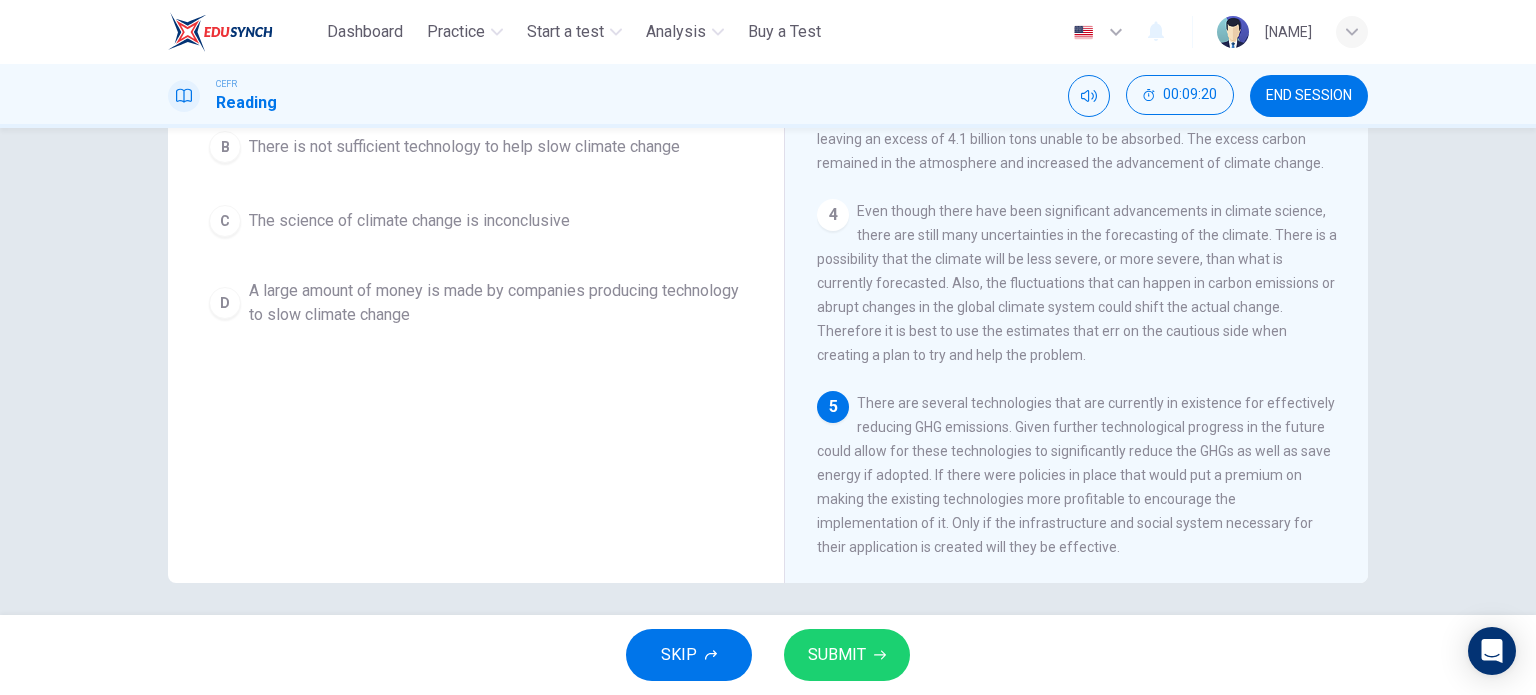 scroll, scrollTop: 288, scrollLeft: 0, axis: vertical 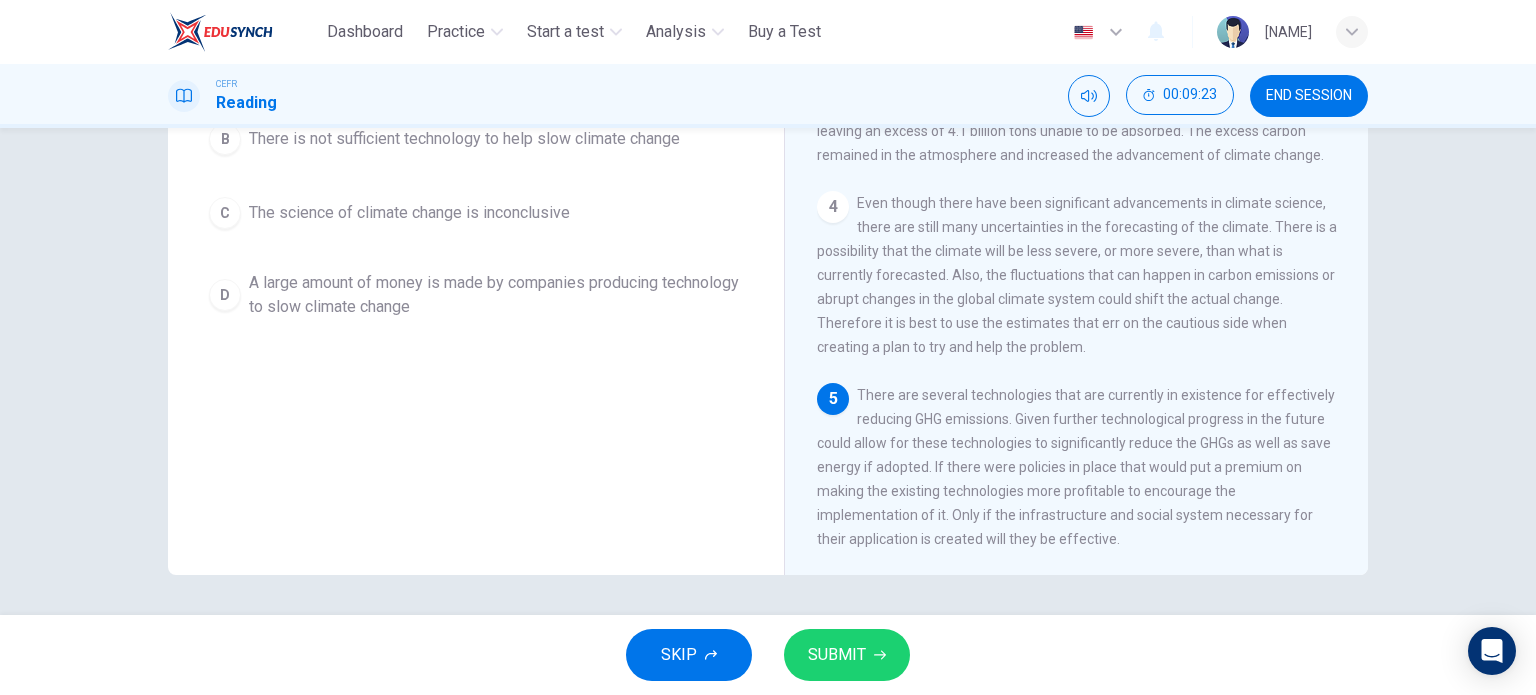 click on "SUBMIT" at bounding box center [847, 655] 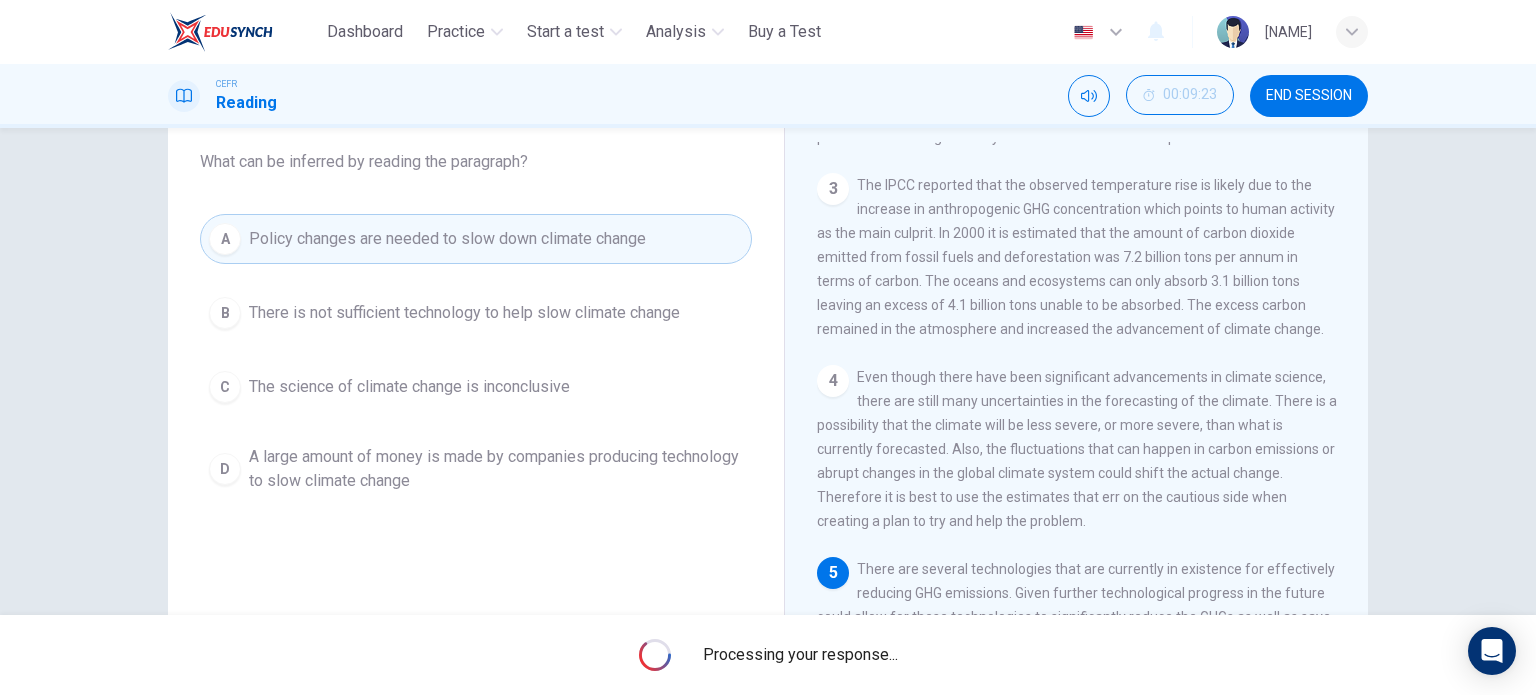 scroll, scrollTop: 88, scrollLeft: 0, axis: vertical 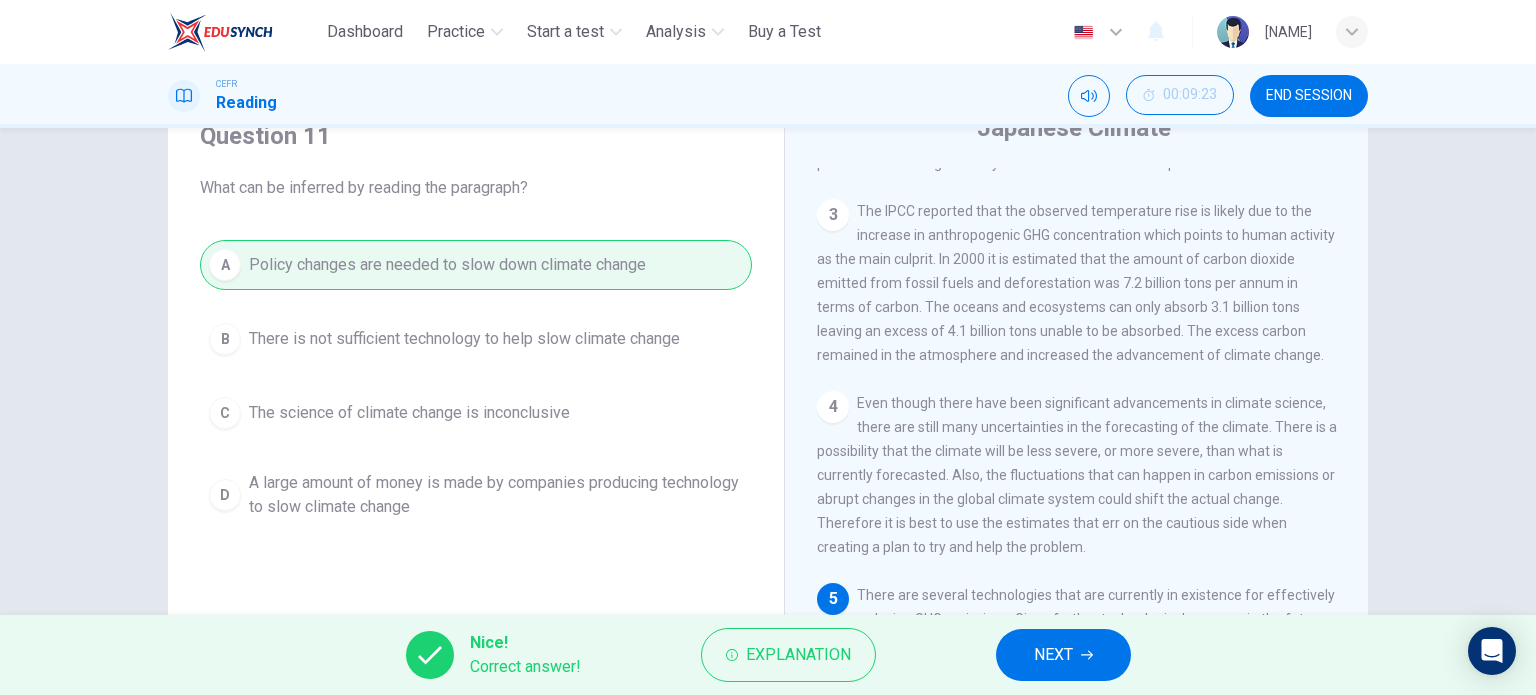 click on "NEXT" at bounding box center [1063, 655] 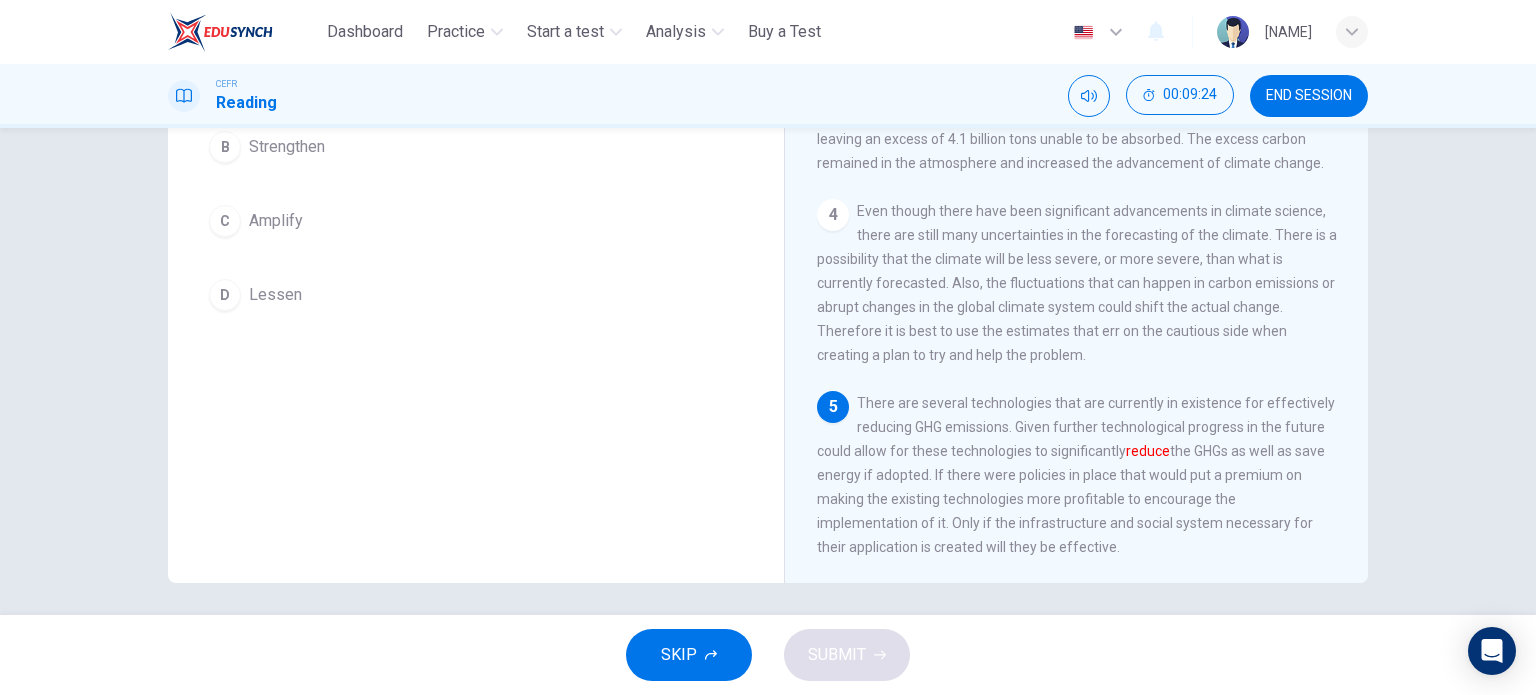 scroll, scrollTop: 288, scrollLeft: 0, axis: vertical 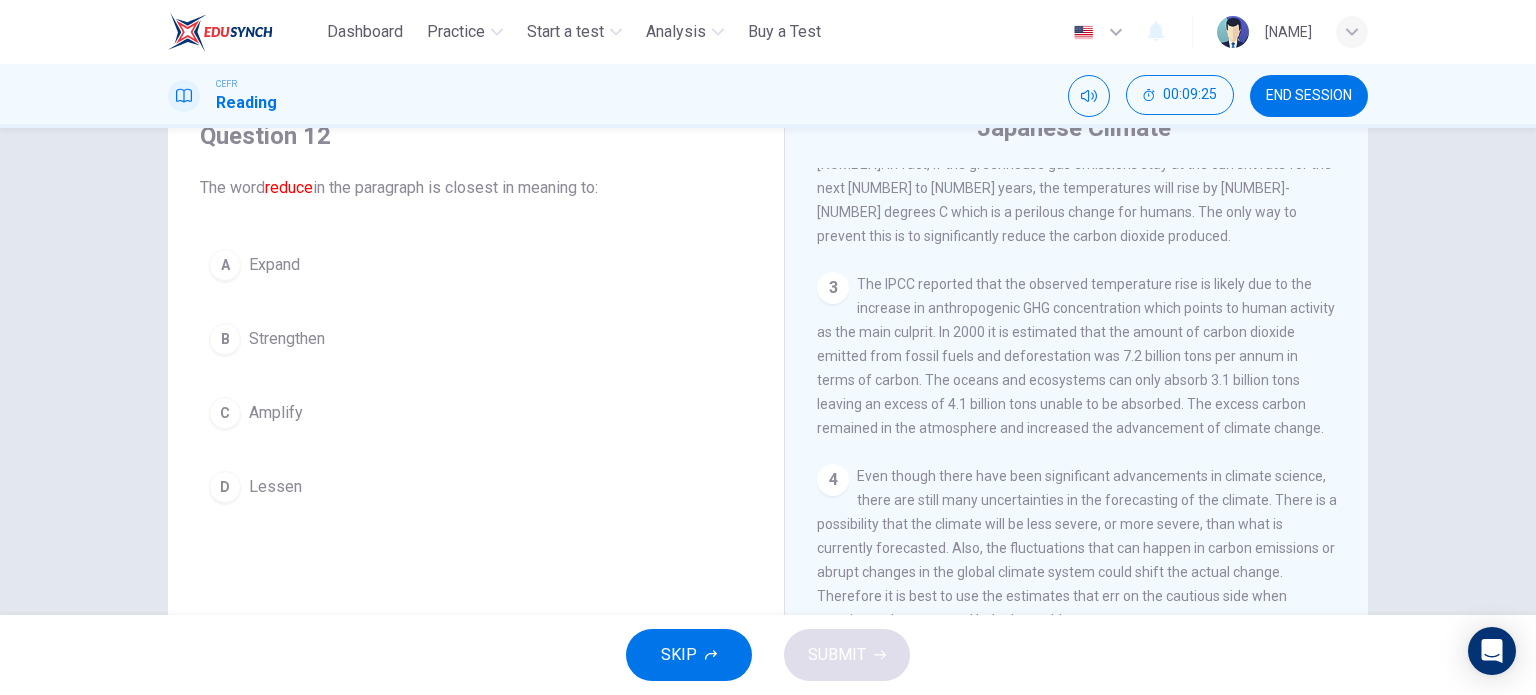 click on "Lessen" at bounding box center (274, 265) 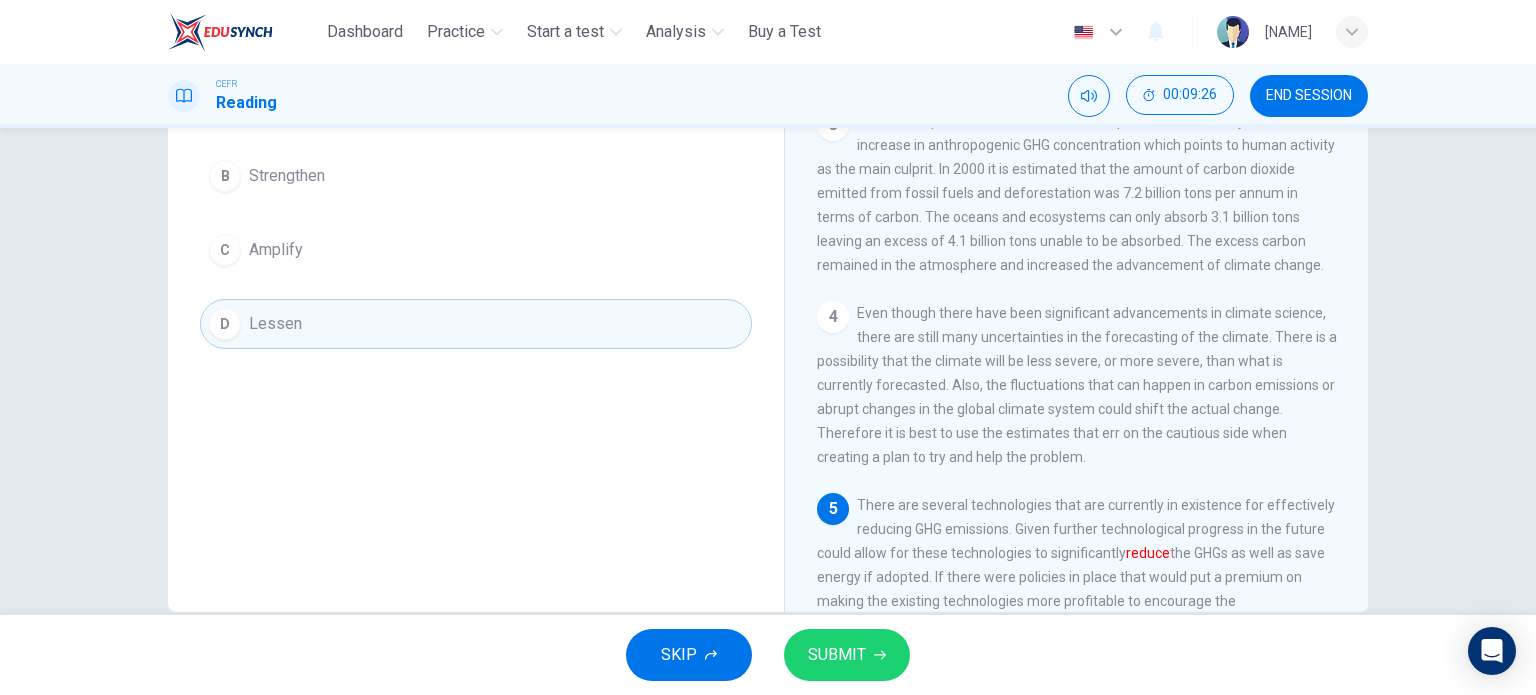 scroll, scrollTop: 288, scrollLeft: 0, axis: vertical 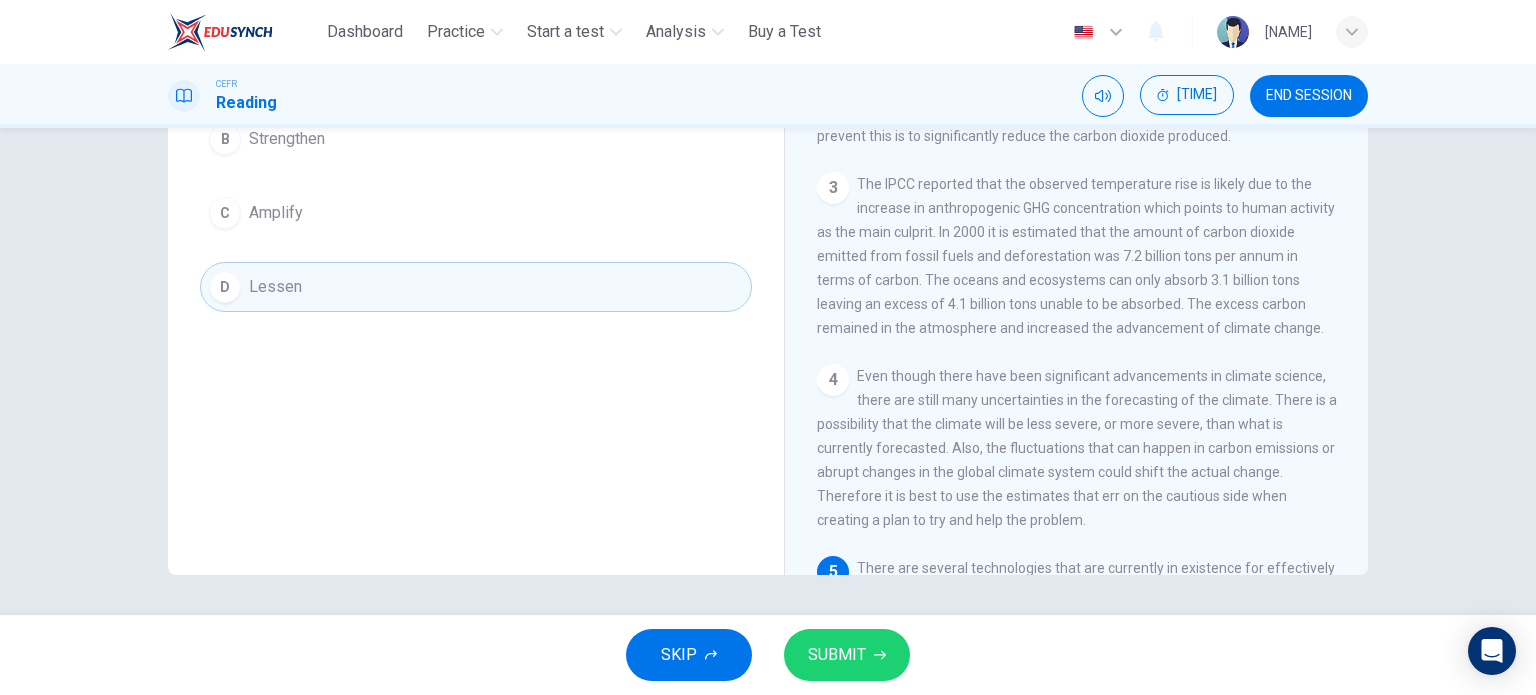 click on "SUBMIT" at bounding box center [837, 655] 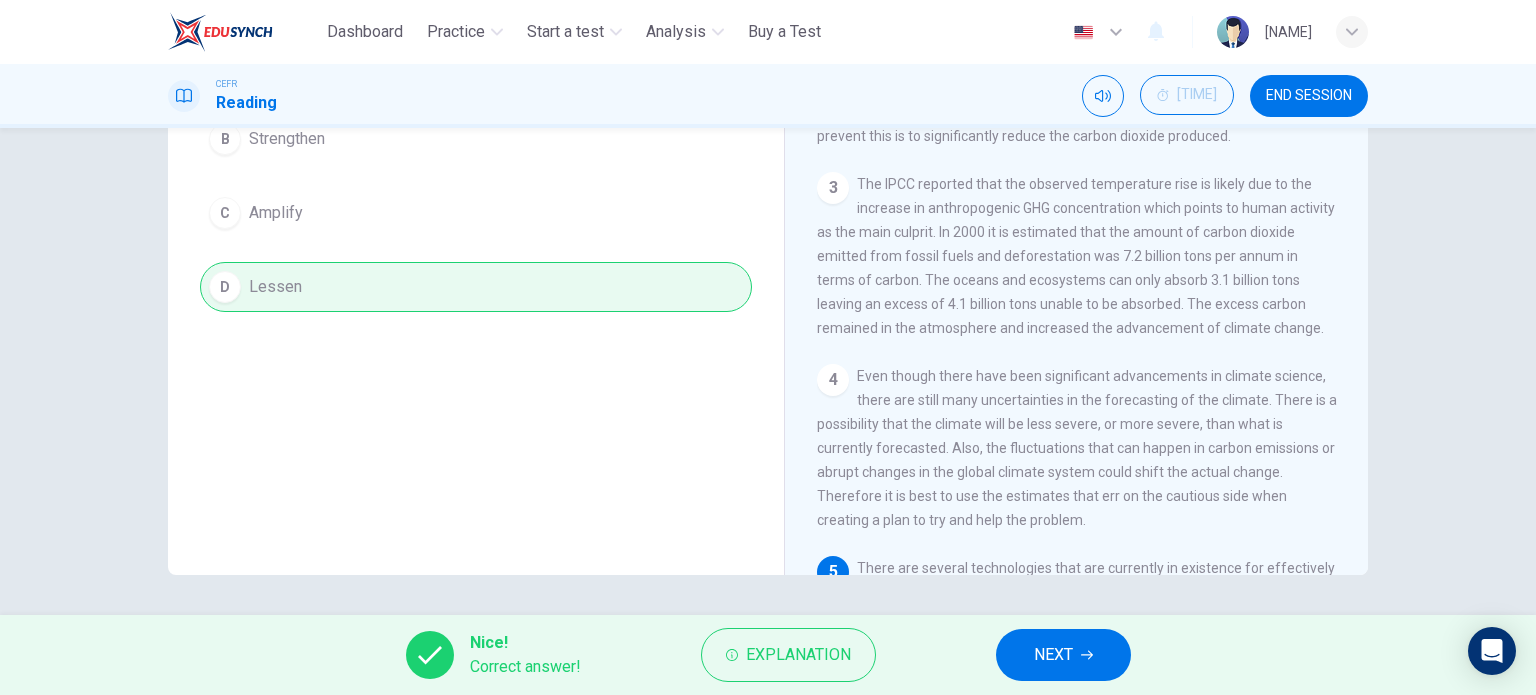 click on "NEXT" at bounding box center (1063, 655) 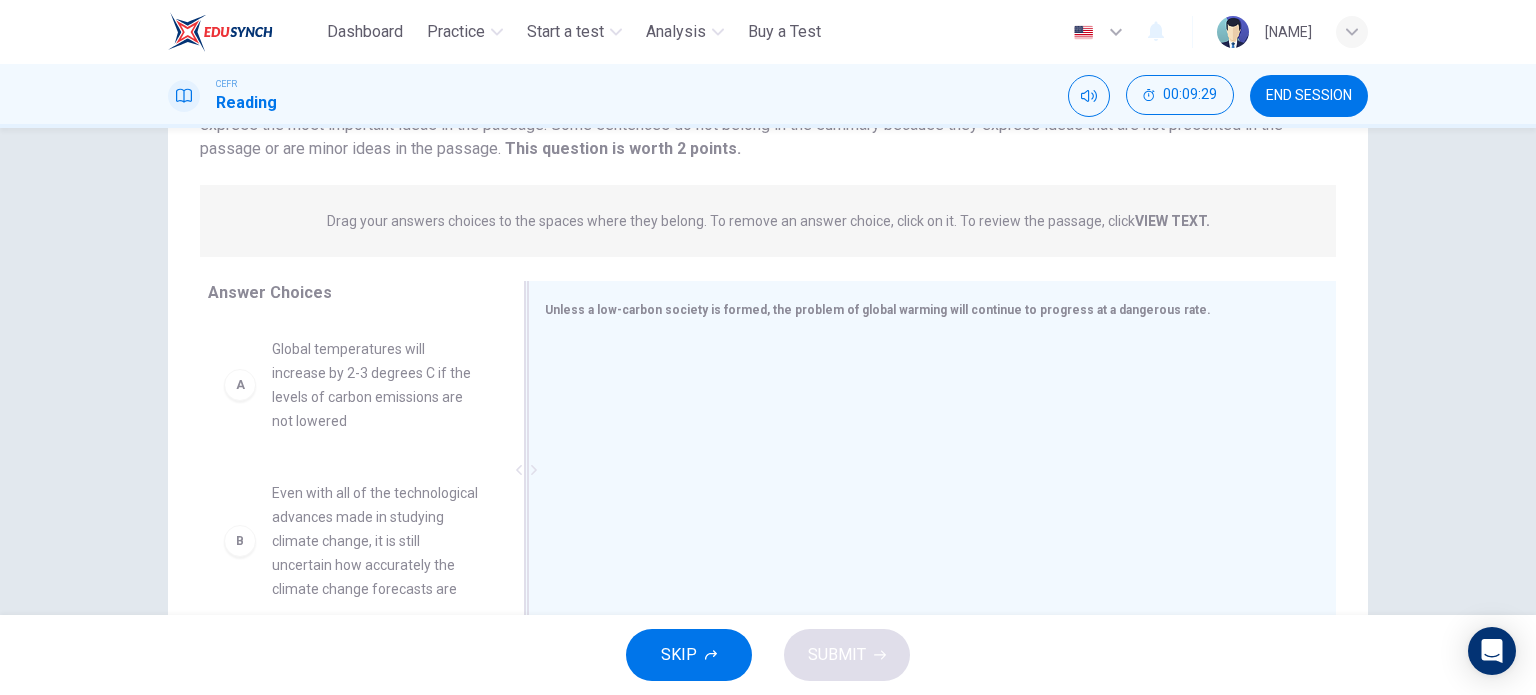 scroll, scrollTop: 188, scrollLeft: 0, axis: vertical 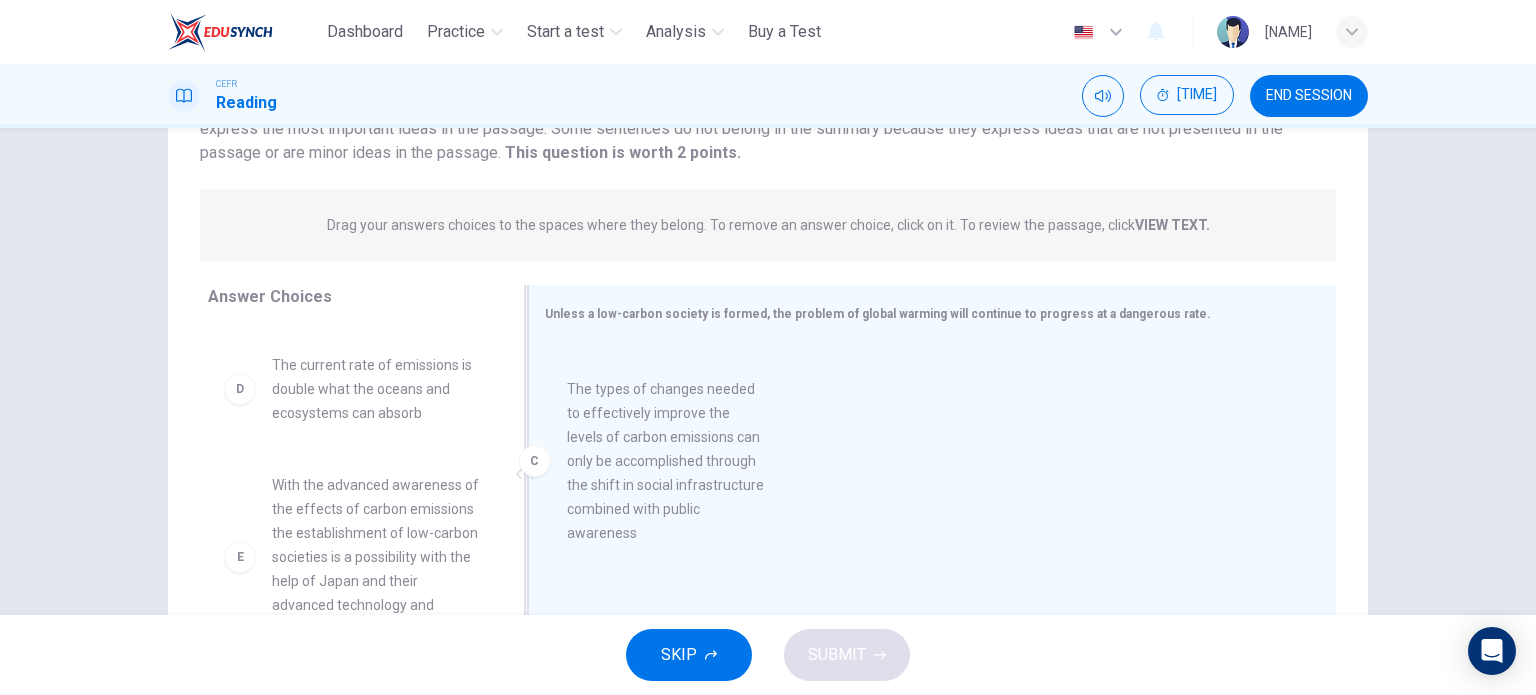 drag, startPoint x: 376, startPoint y: 482, endPoint x: 681, endPoint y: 482, distance: 305 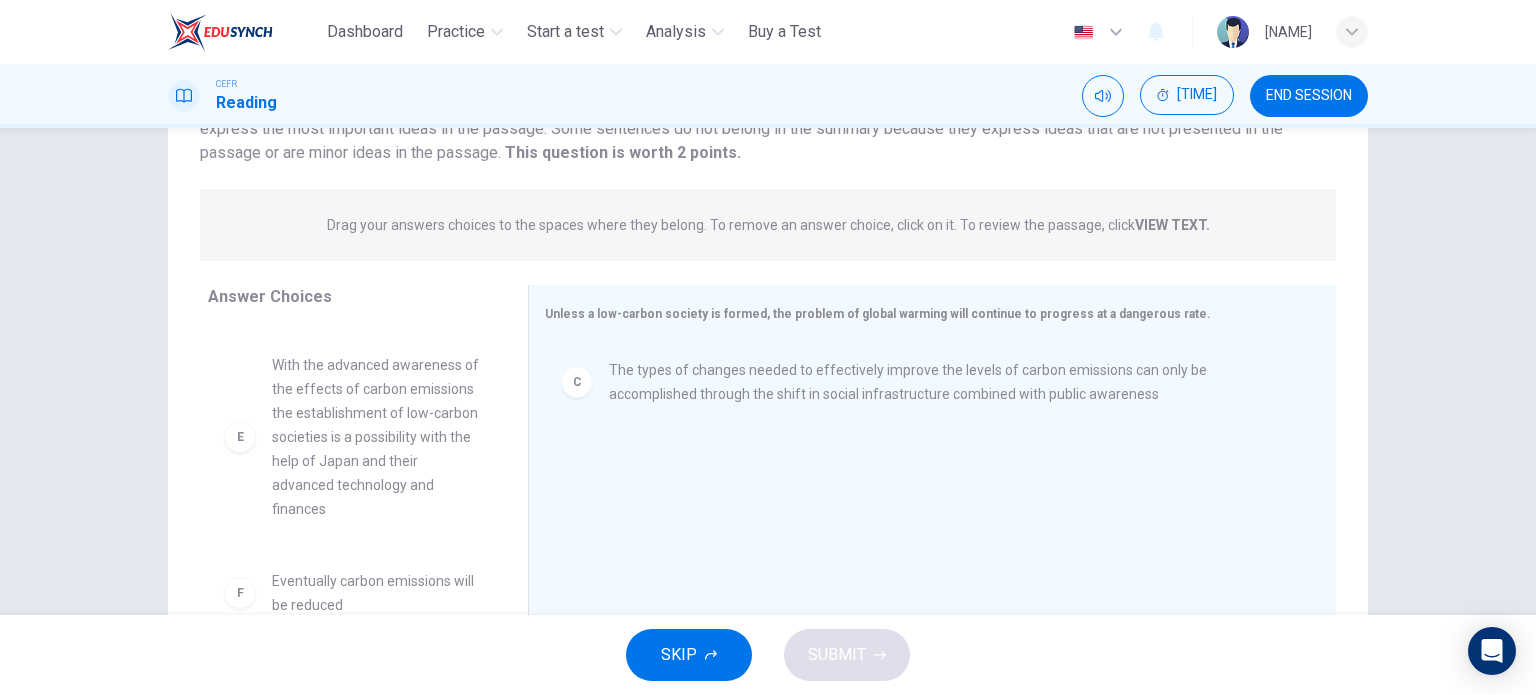 scroll, scrollTop: 444, scrollLeft: 0, axis: vertical 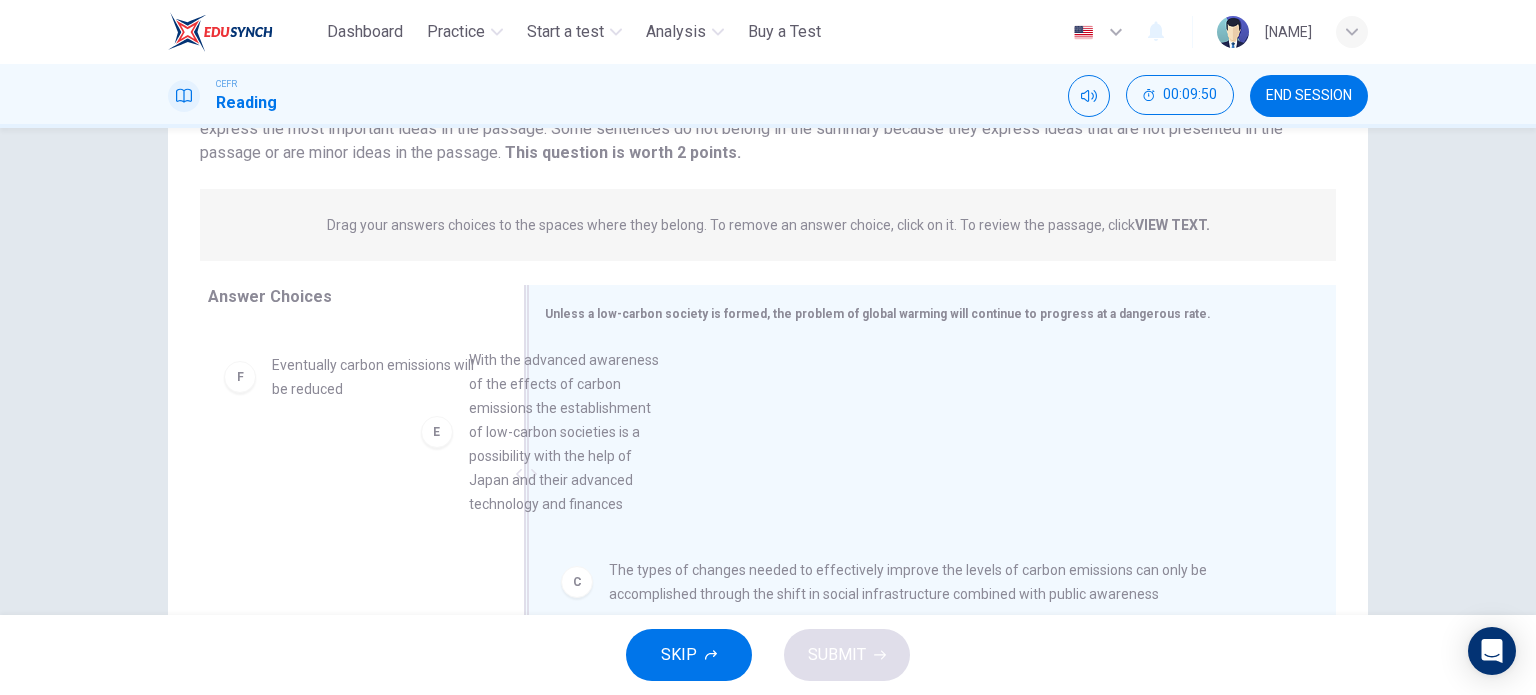 drag, startPoint x: 362, startPoint y: 486, endPoint x: 634, endPoint y: 481, distance: 272.04596 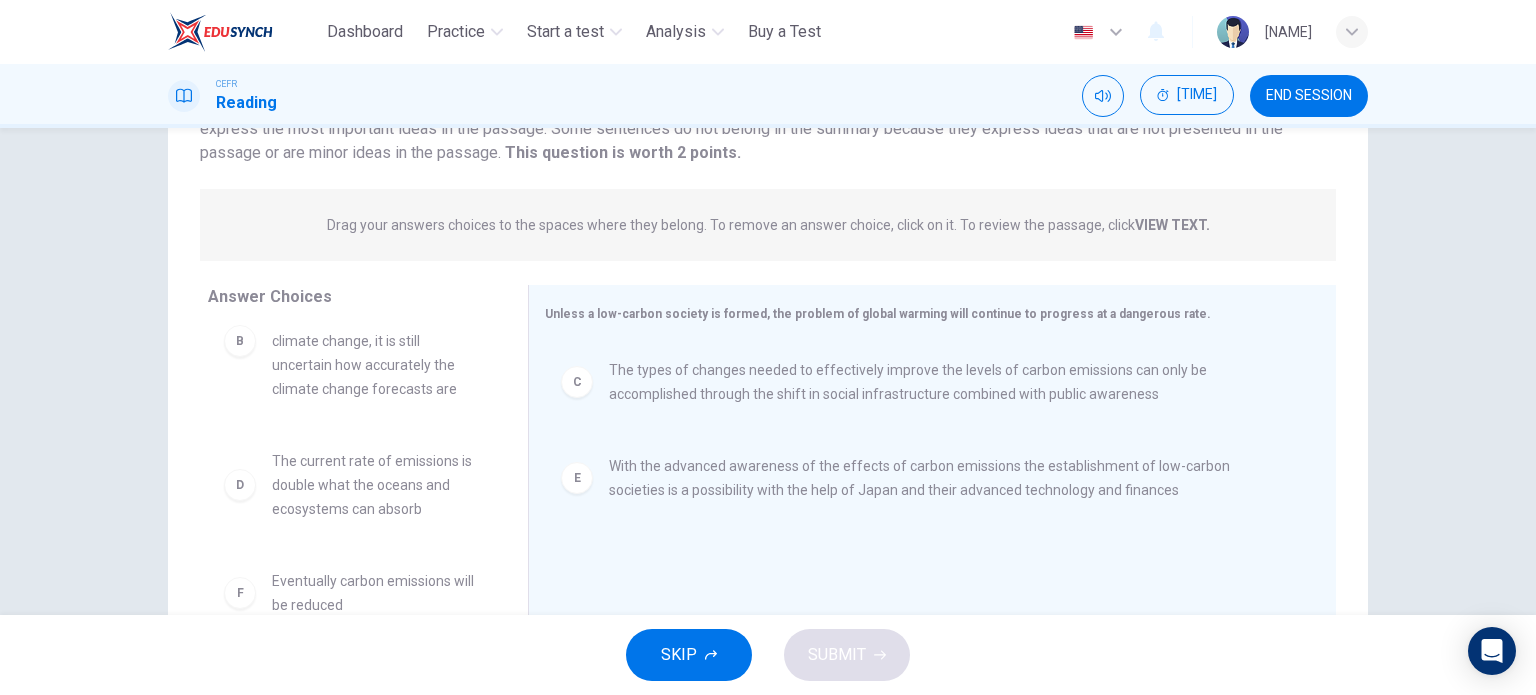 scroll, scrollTop: 228, scrollLeft: 0, axis: vertical 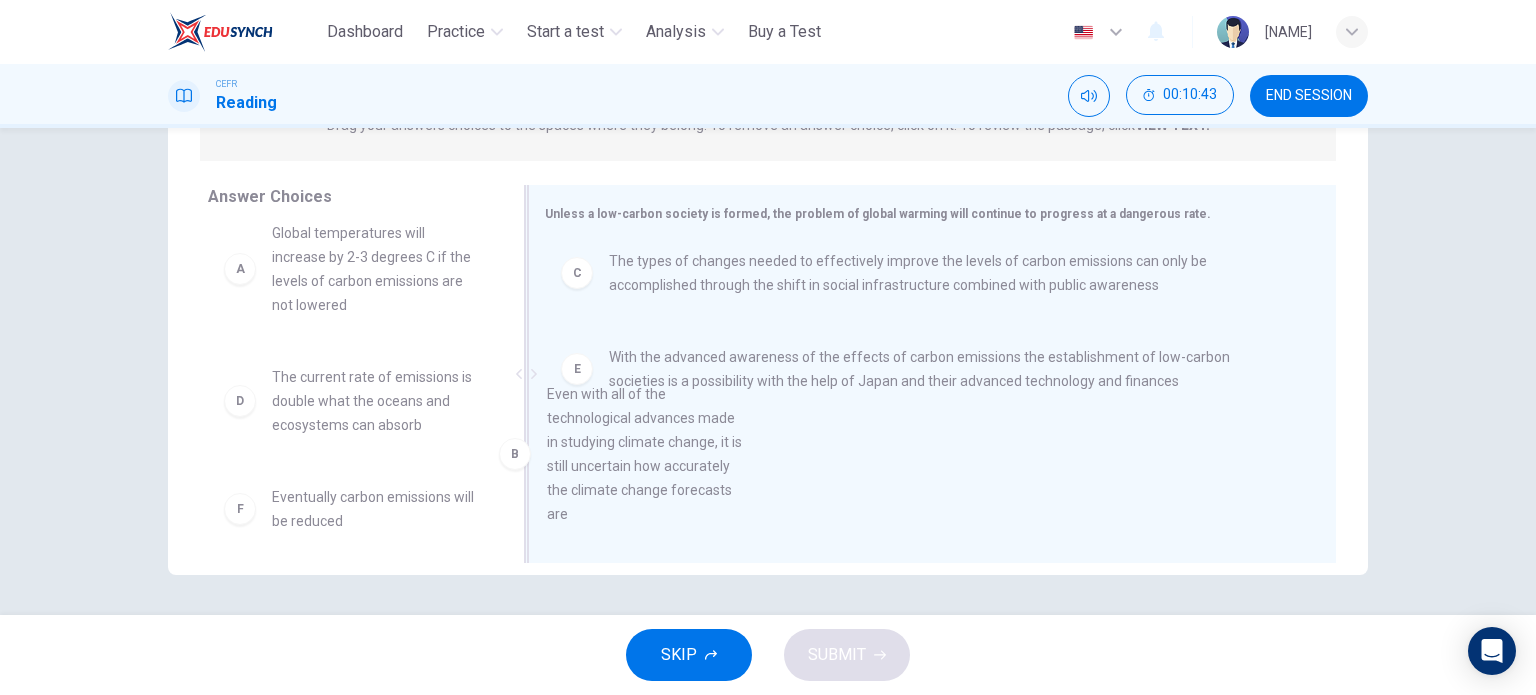 drag, startPoint x: 400, startPoint y: 464, endPoint x: 685, endPoint y: 460, distance: 285.02808 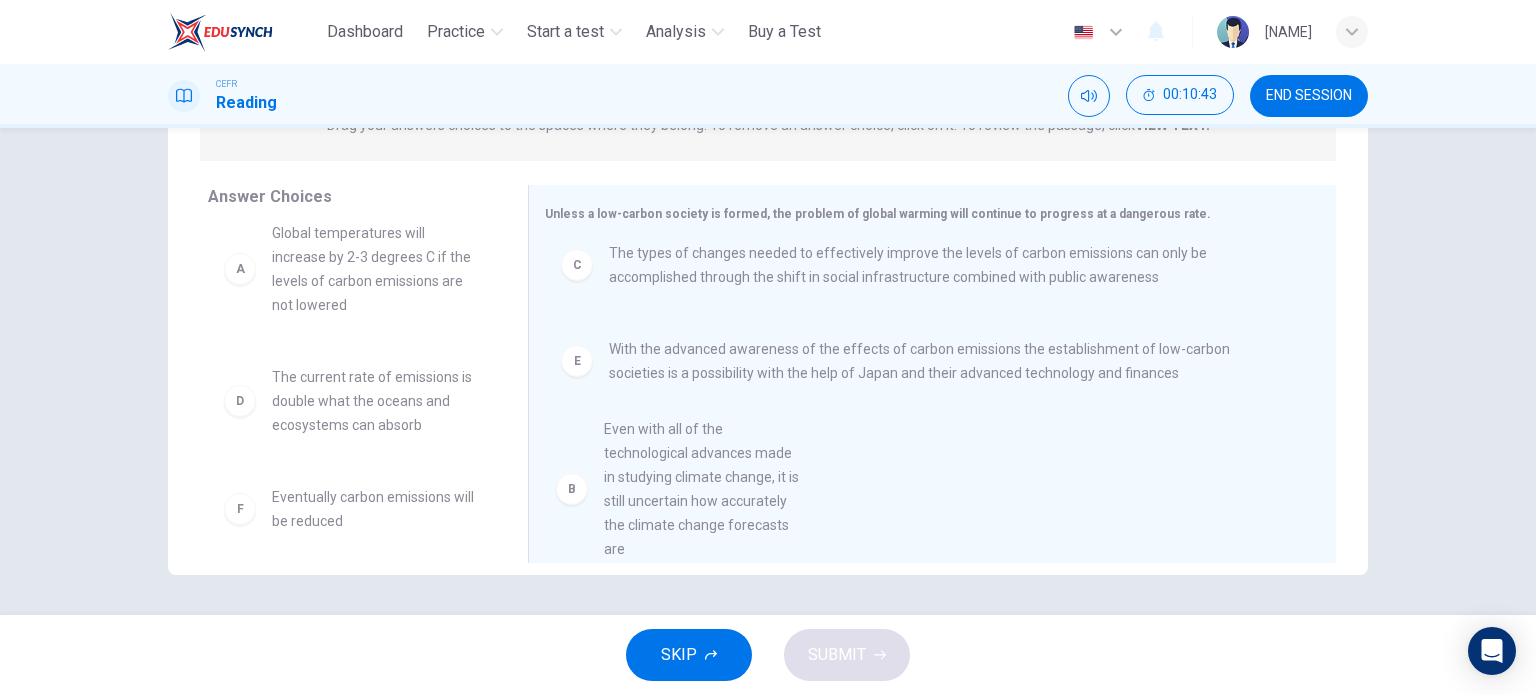 scroll, scrollTop: 4, scrollLeft: 0, axis: vertical 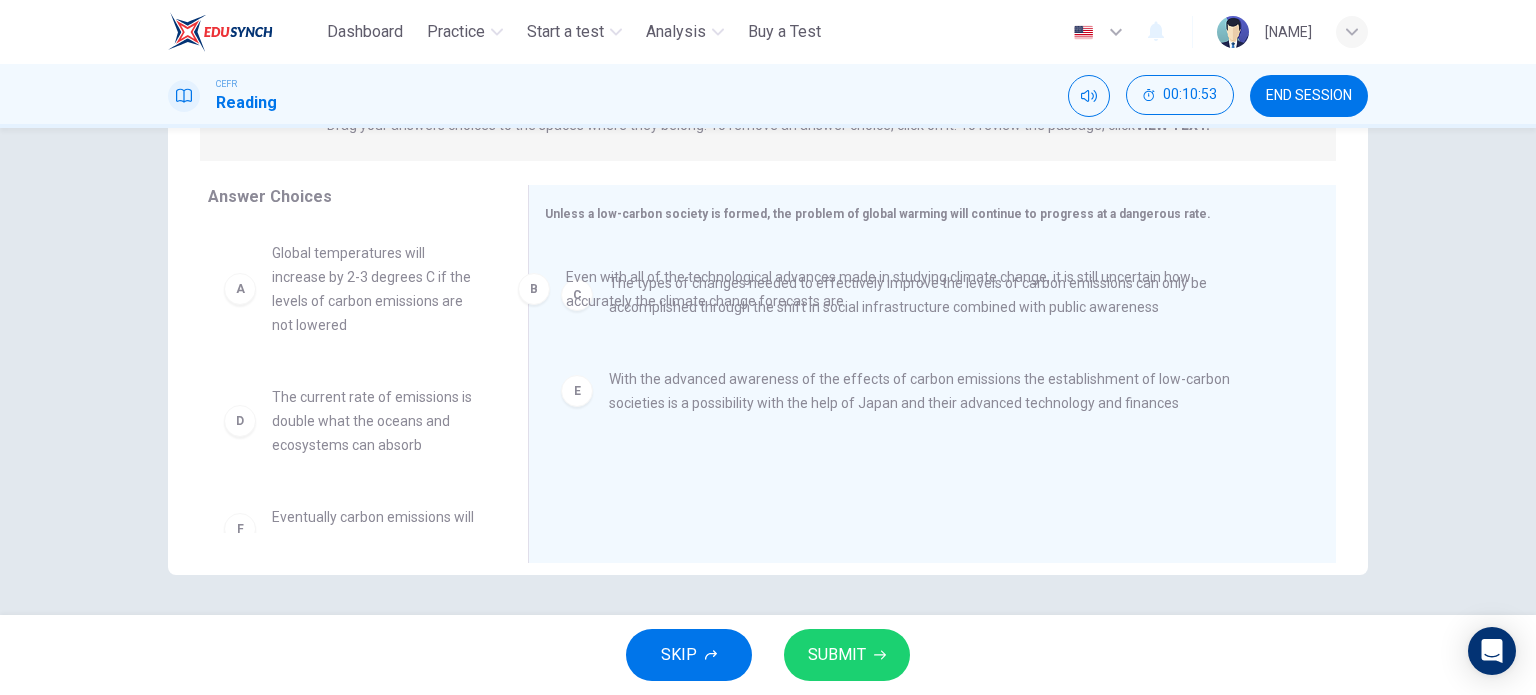 drag, startPoint x: 718, startPoint y: 294, endPoint x: 356, endPoint y: 383, distance: 372.7801 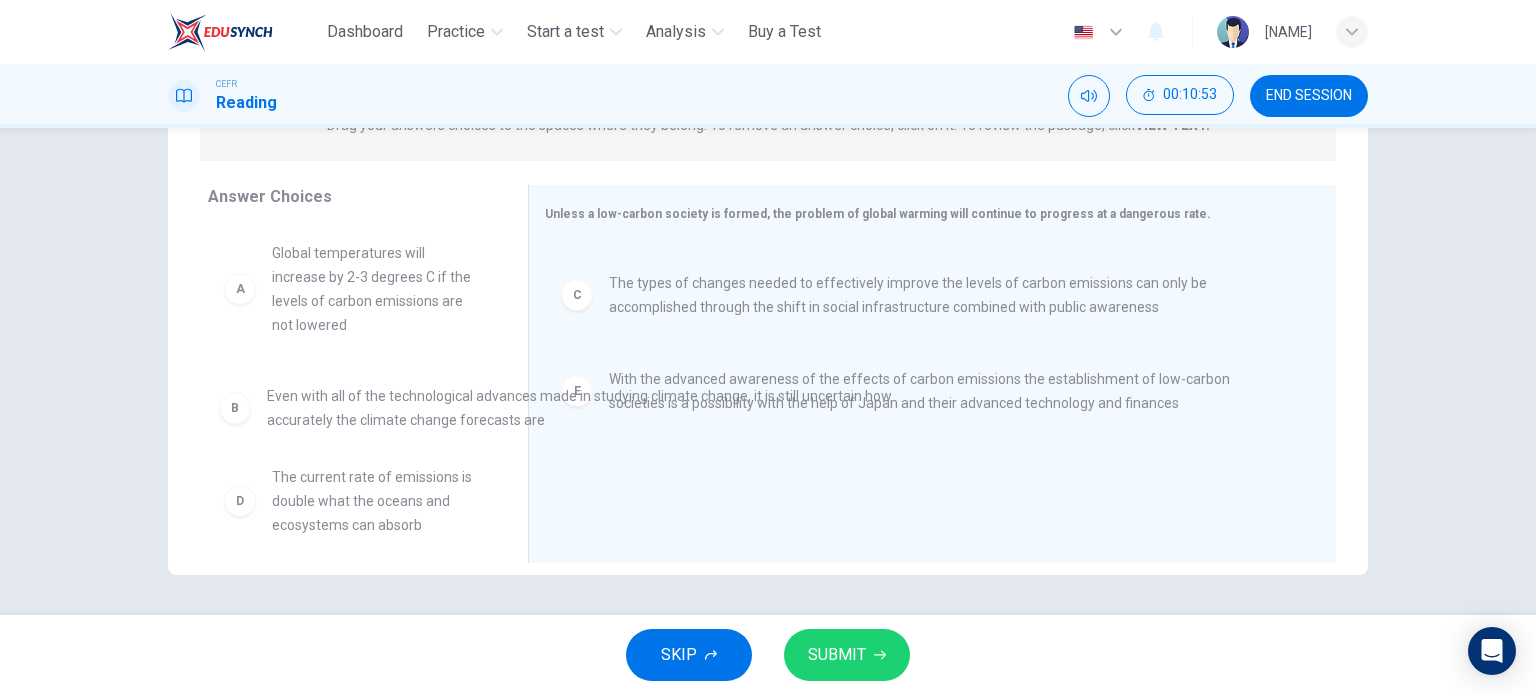 scroll, scrollTop: 0, scrollLeft: 0, axis: both 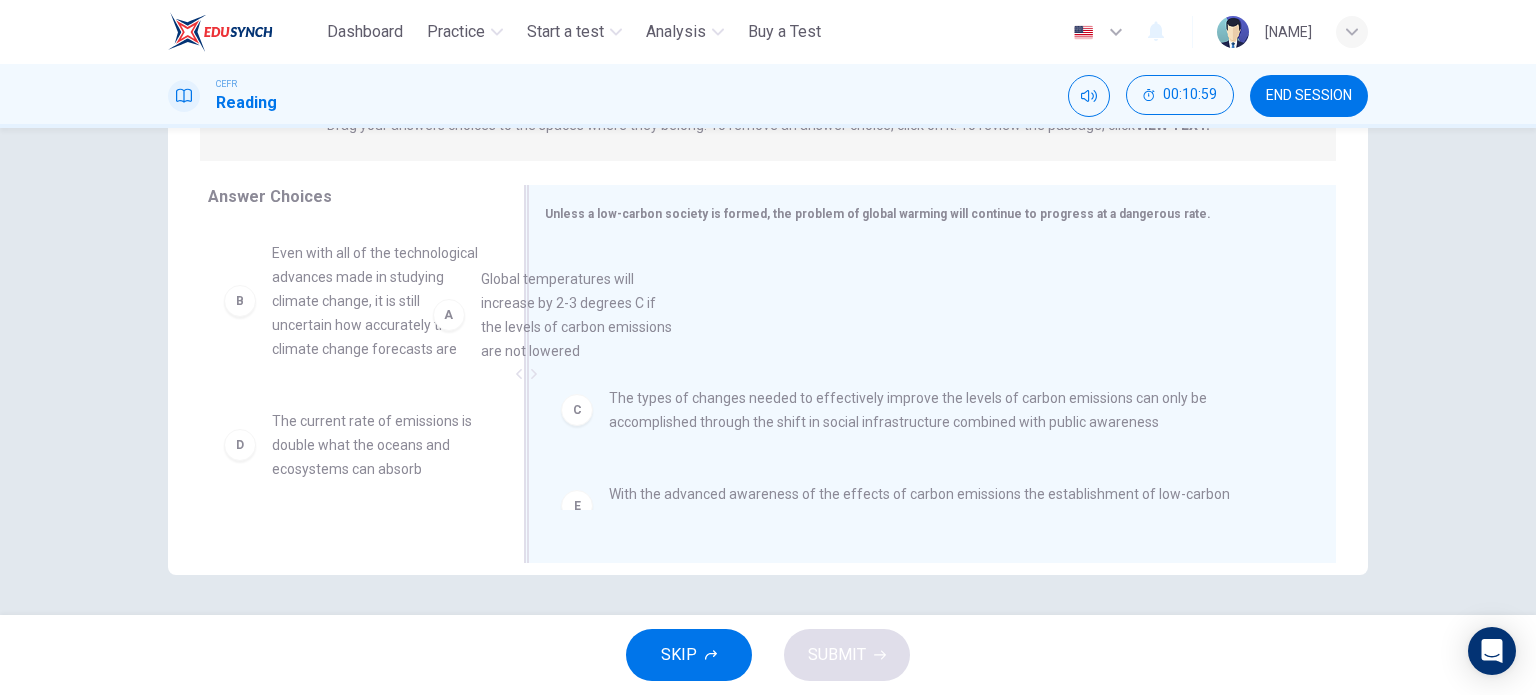 drag, startPoint x: 402, startPoint y: 285, endPoint x: 655, endPoint y: 314, distance: 254.65663 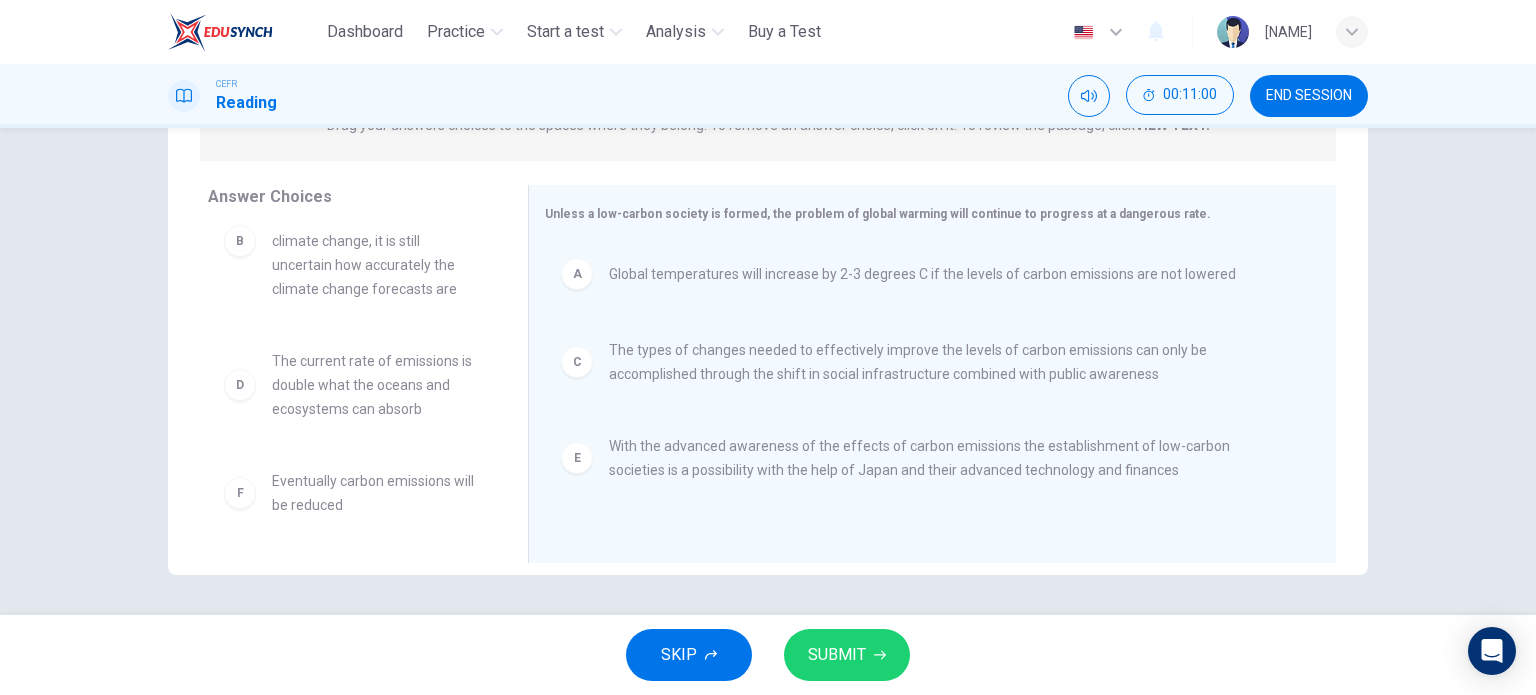 scroll, scrollTop: 84, scrollLeft: 0, axis: vertical 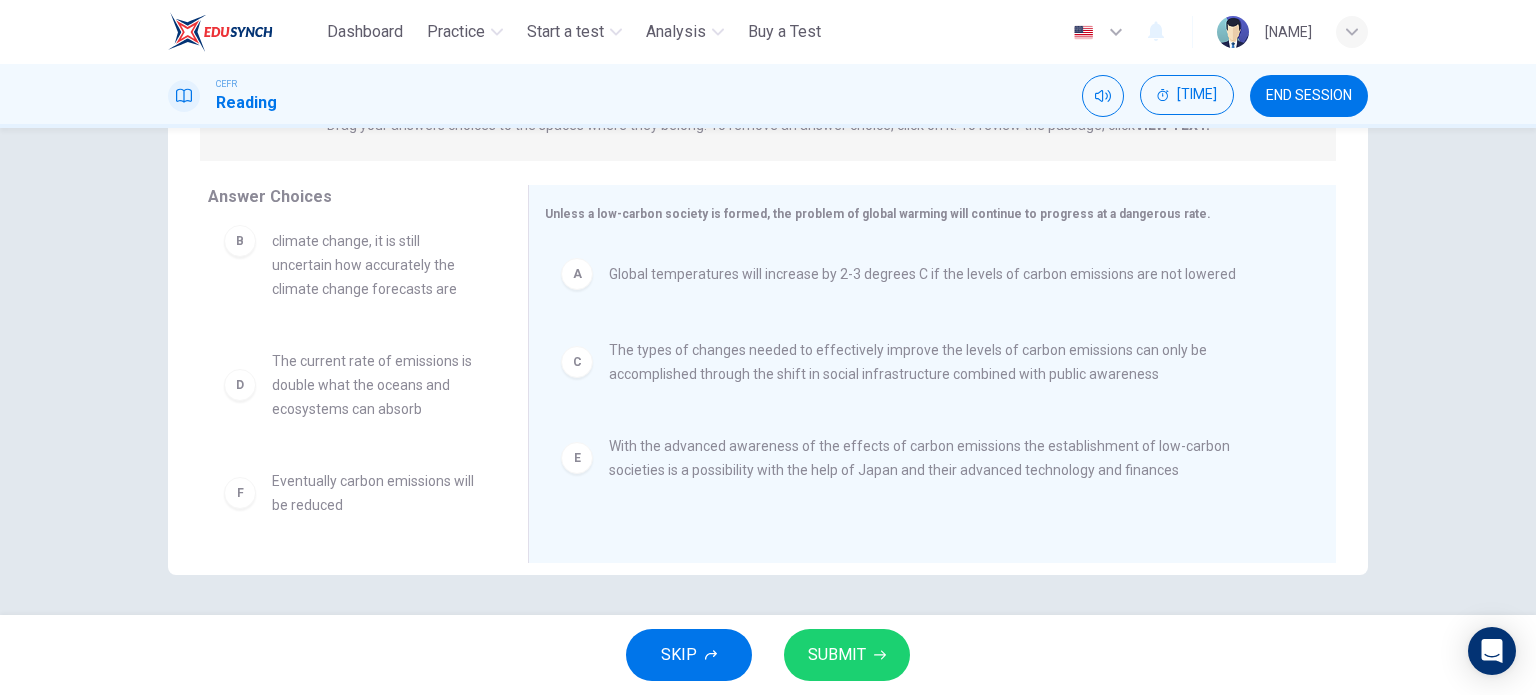 click on "SUBMIT" at bounding box center (847, 655) 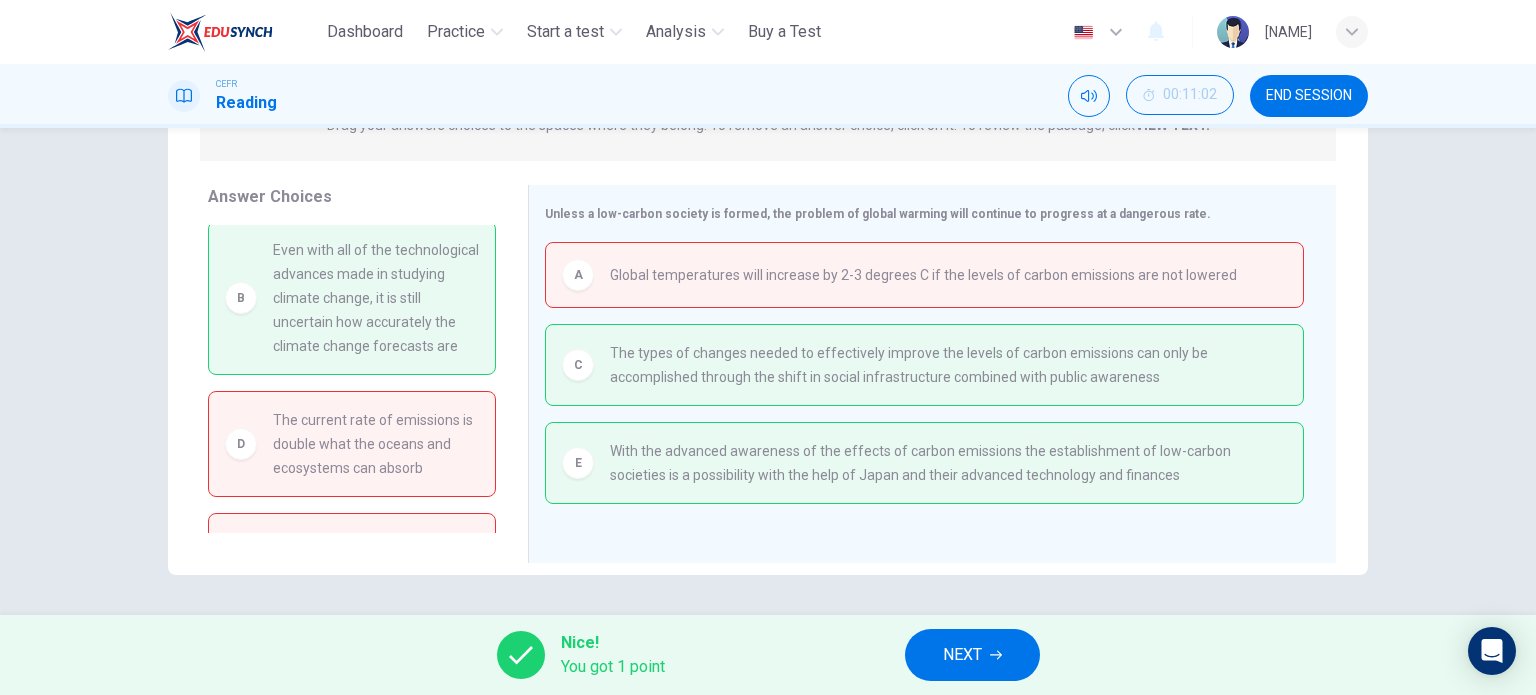 scroll, scrollTop: 0, scrollLeft: 0, axis: both 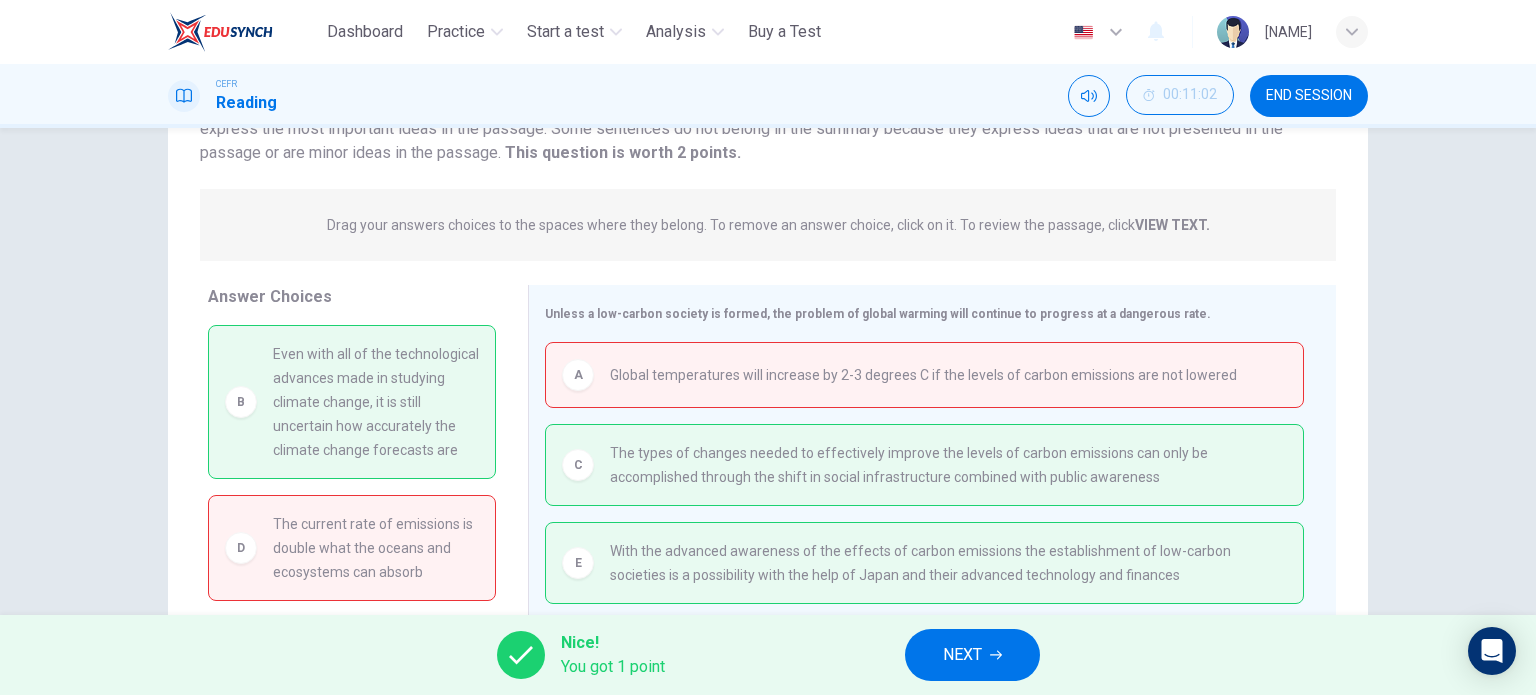 click on "NEXT" at bounding box center (962, 655) 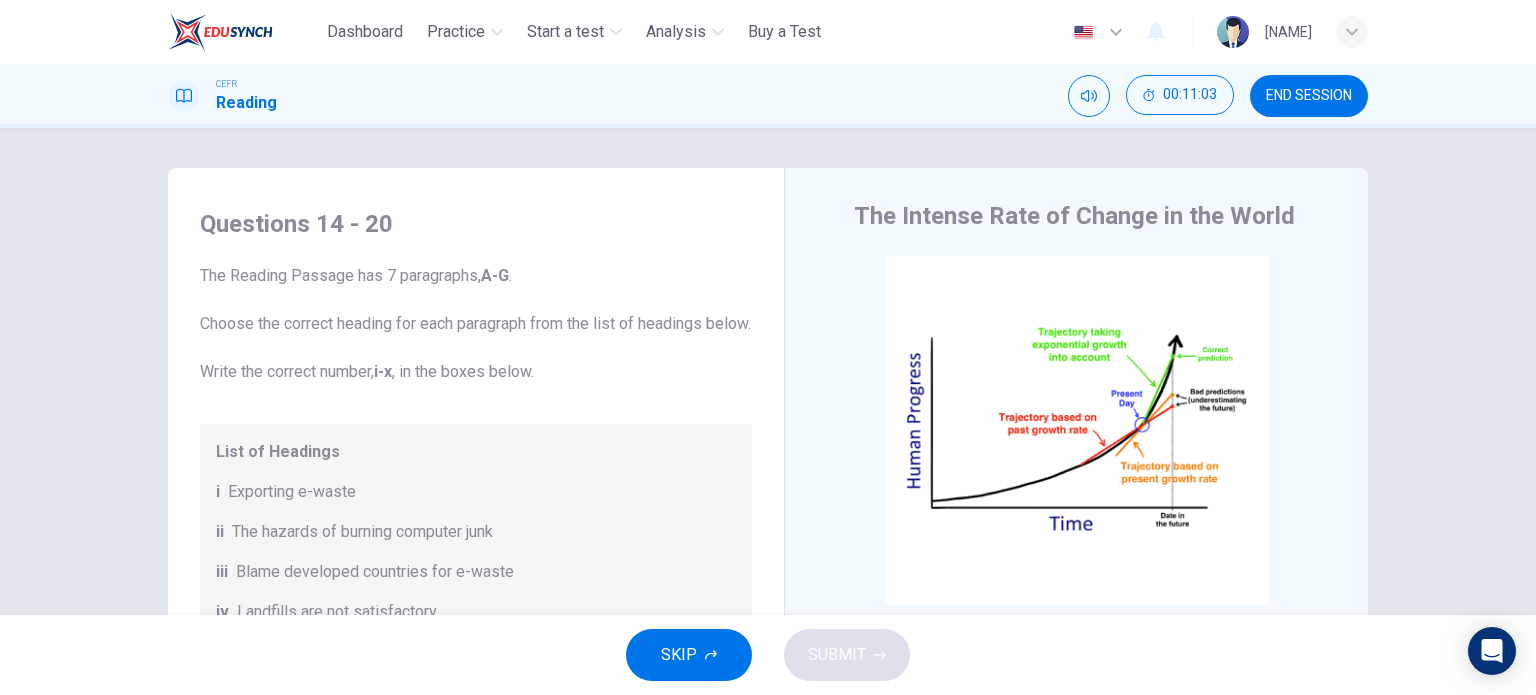 click on "END SESSION" at bounding box center [1309, 96] 